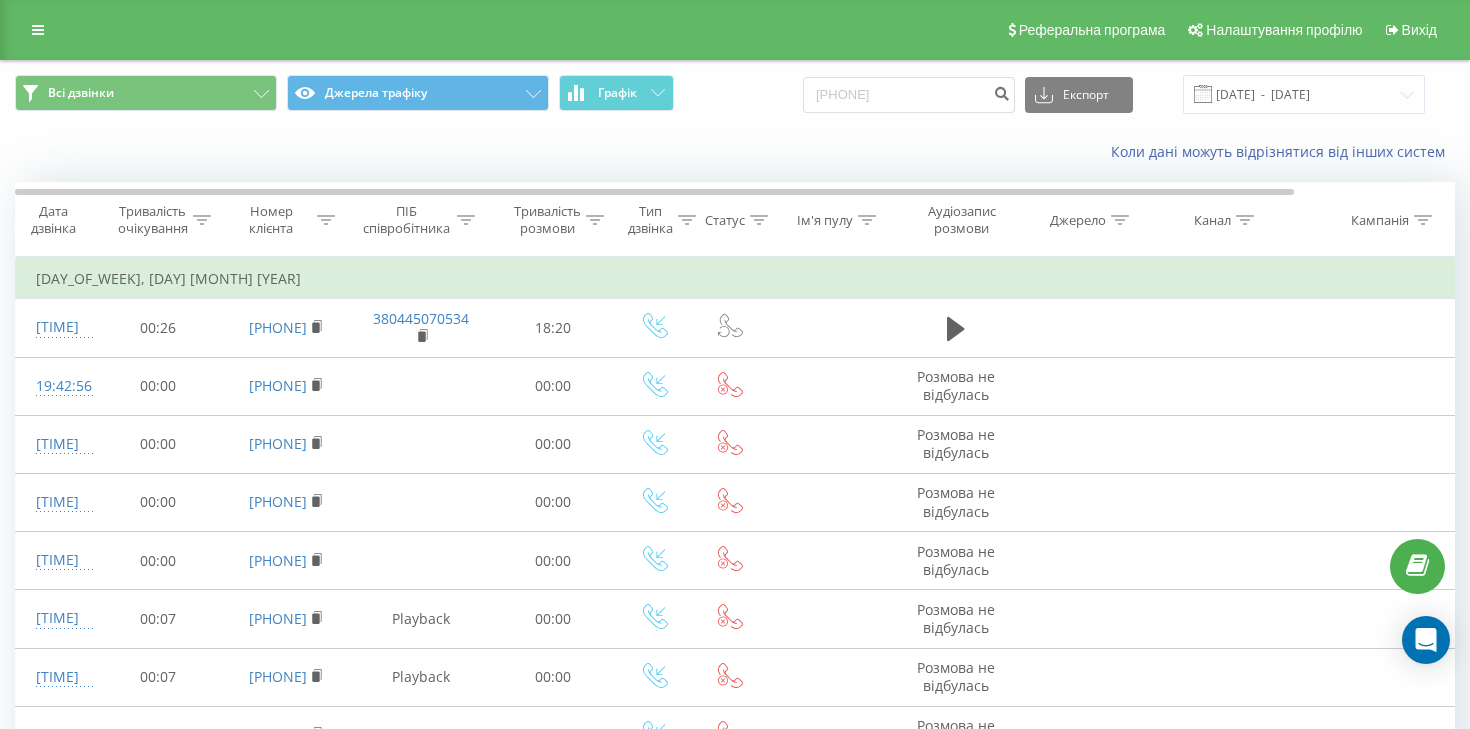 scroll, scrollTop: 0, scrollLeft: 0, axis: both 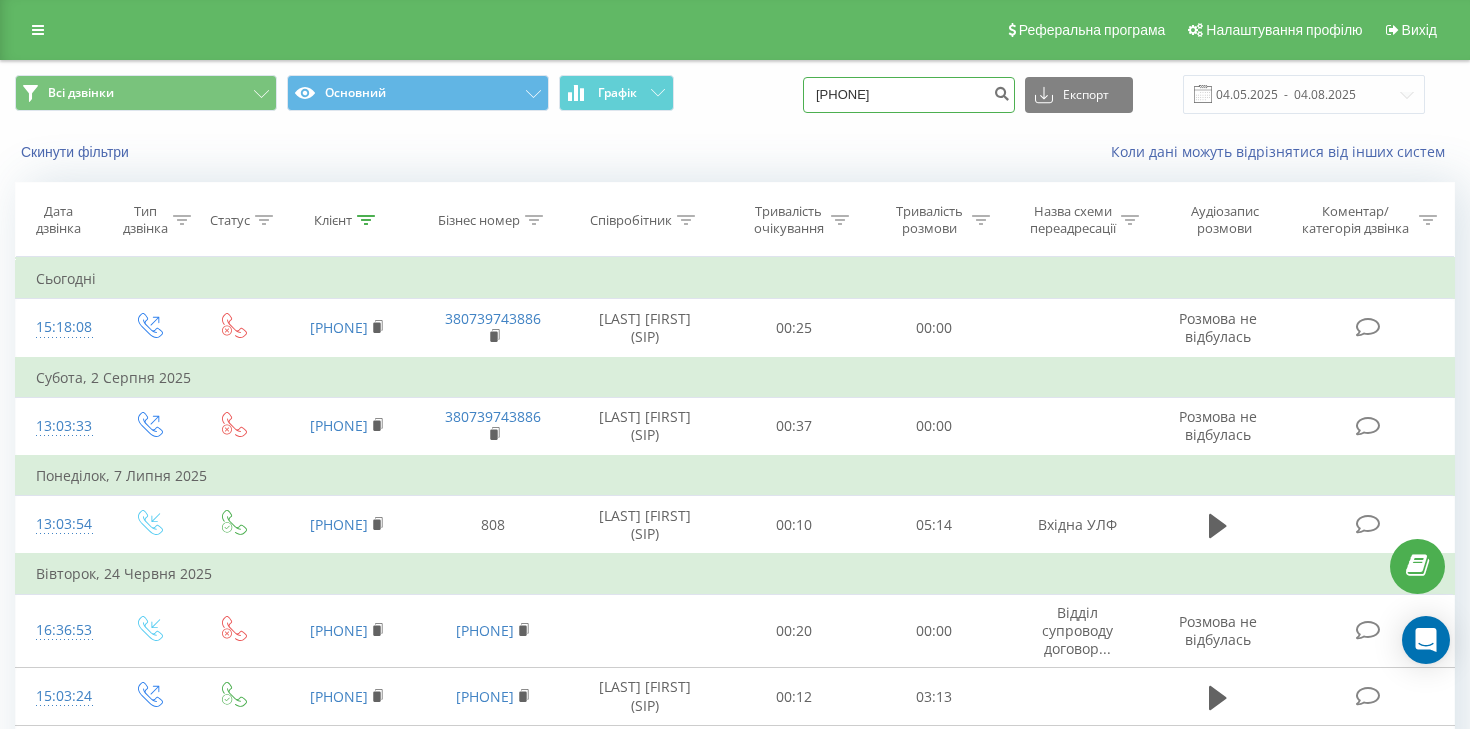 click on "380504000759" at bounding box center (909, 95) 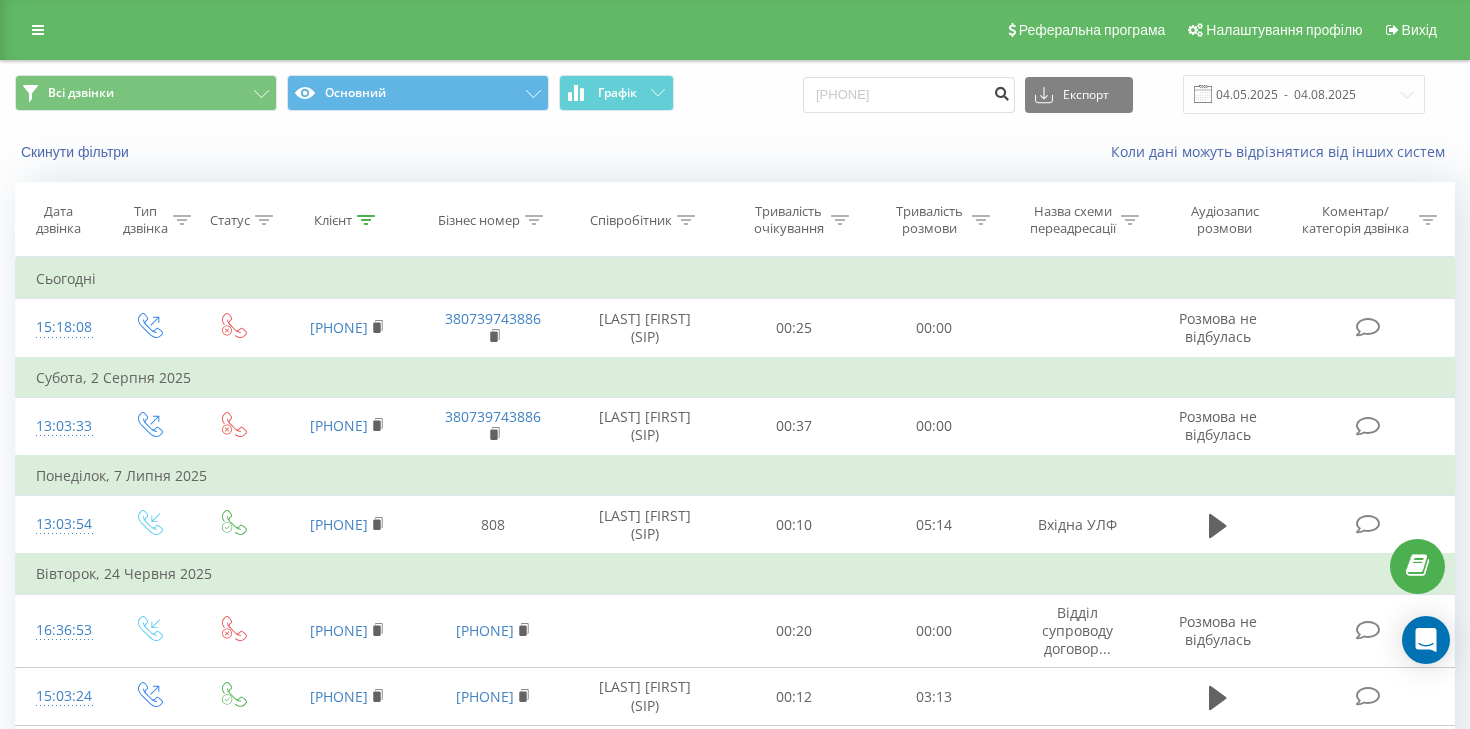 click at bounding box center [1001, 91] 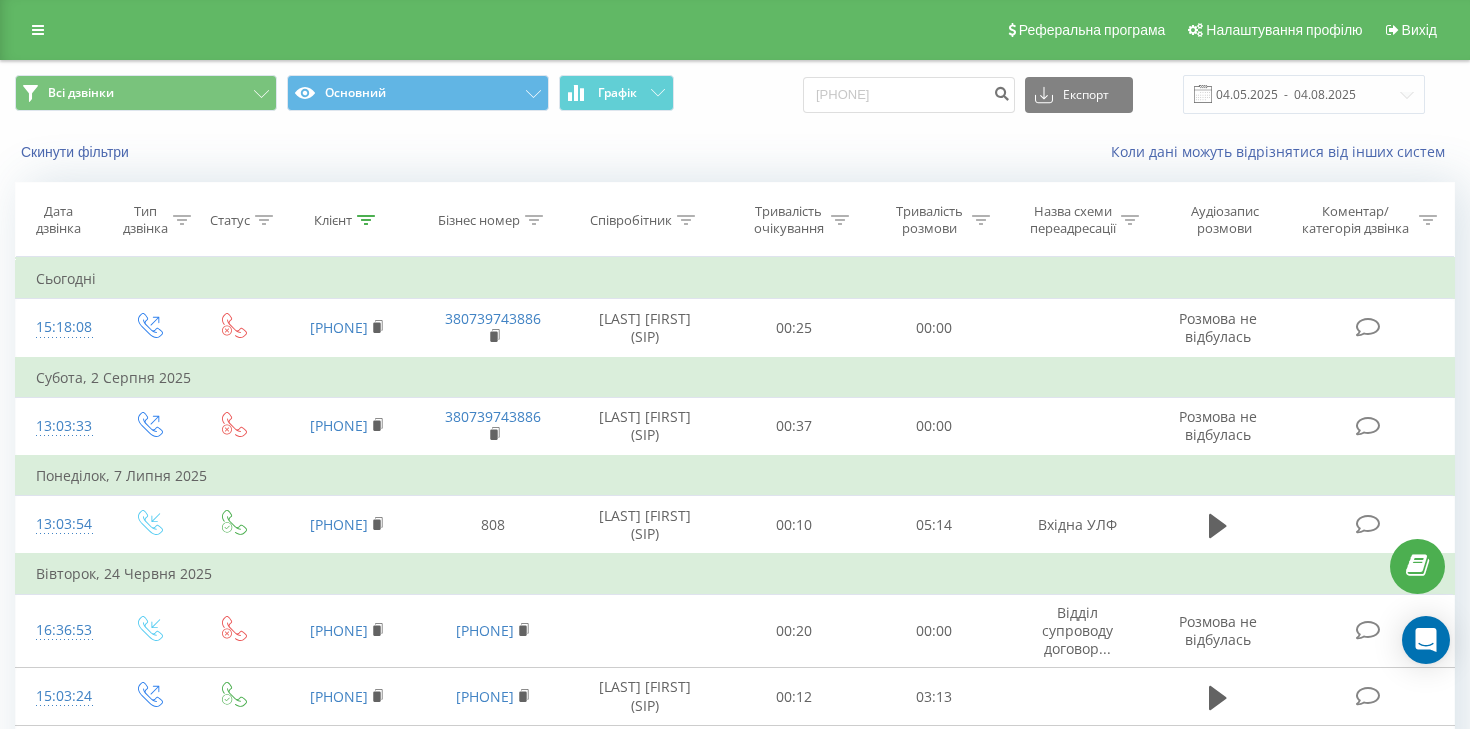 scroll, scrollTop: 0, scrollLeft: 0, axis: both 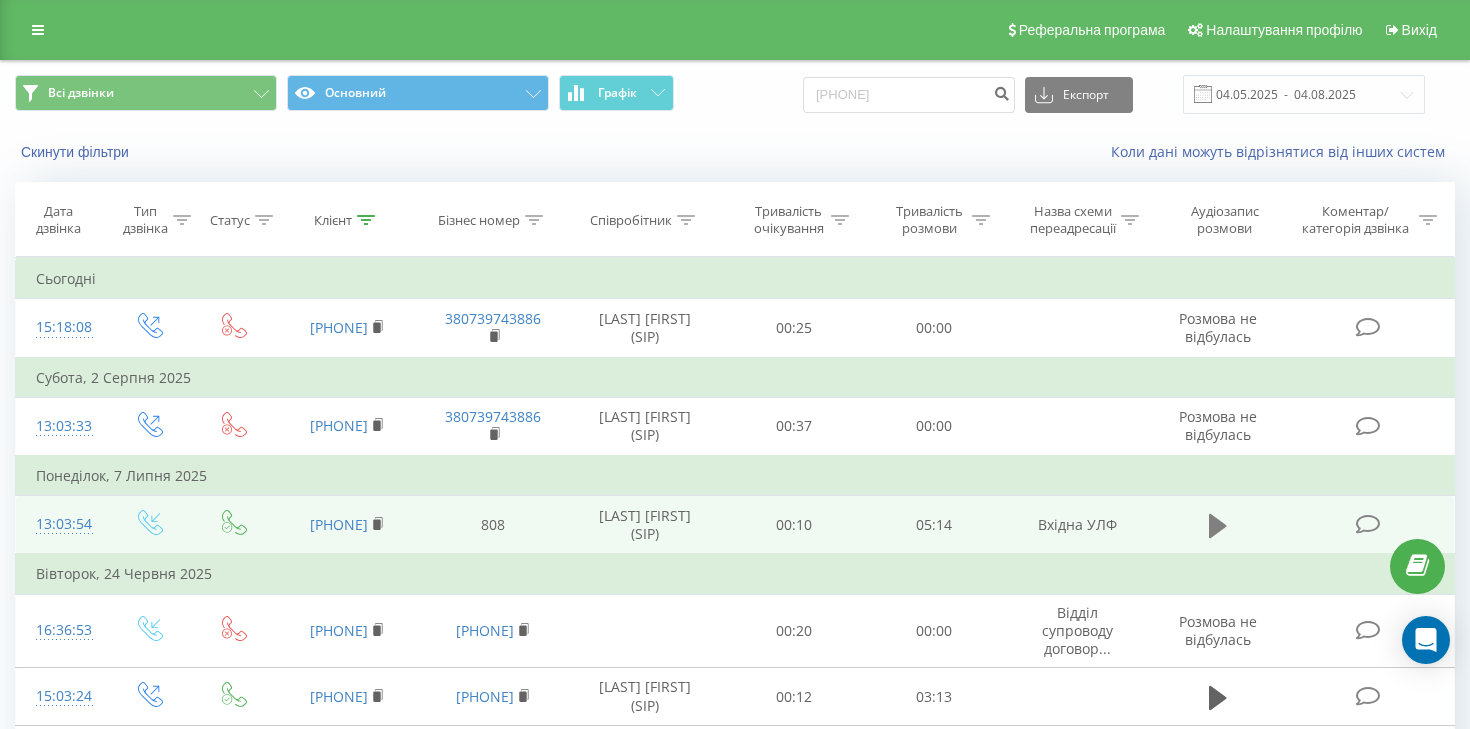 click 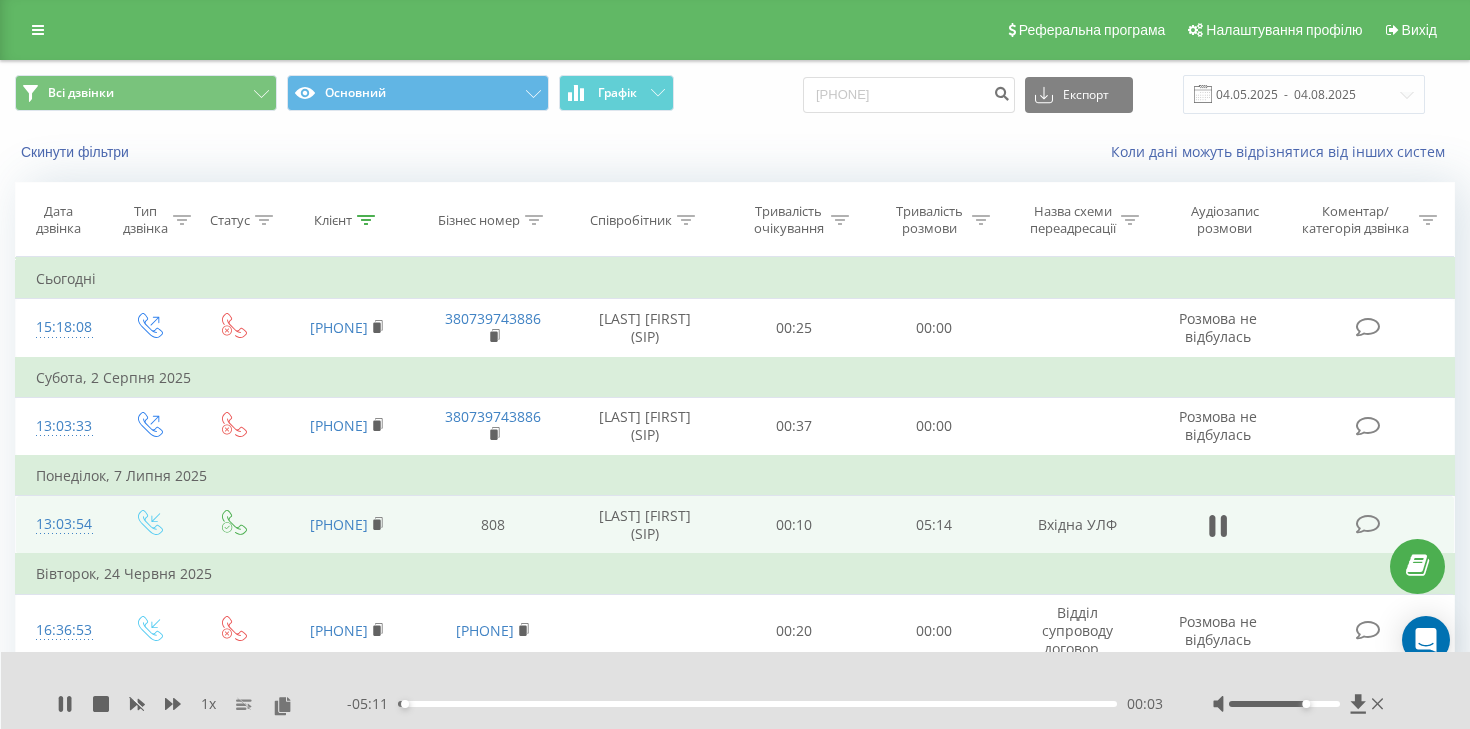 drag, startPoint x: 1286, startPoint y: 704, endPoint x: 1334, endPoint y: 704, distance: 48 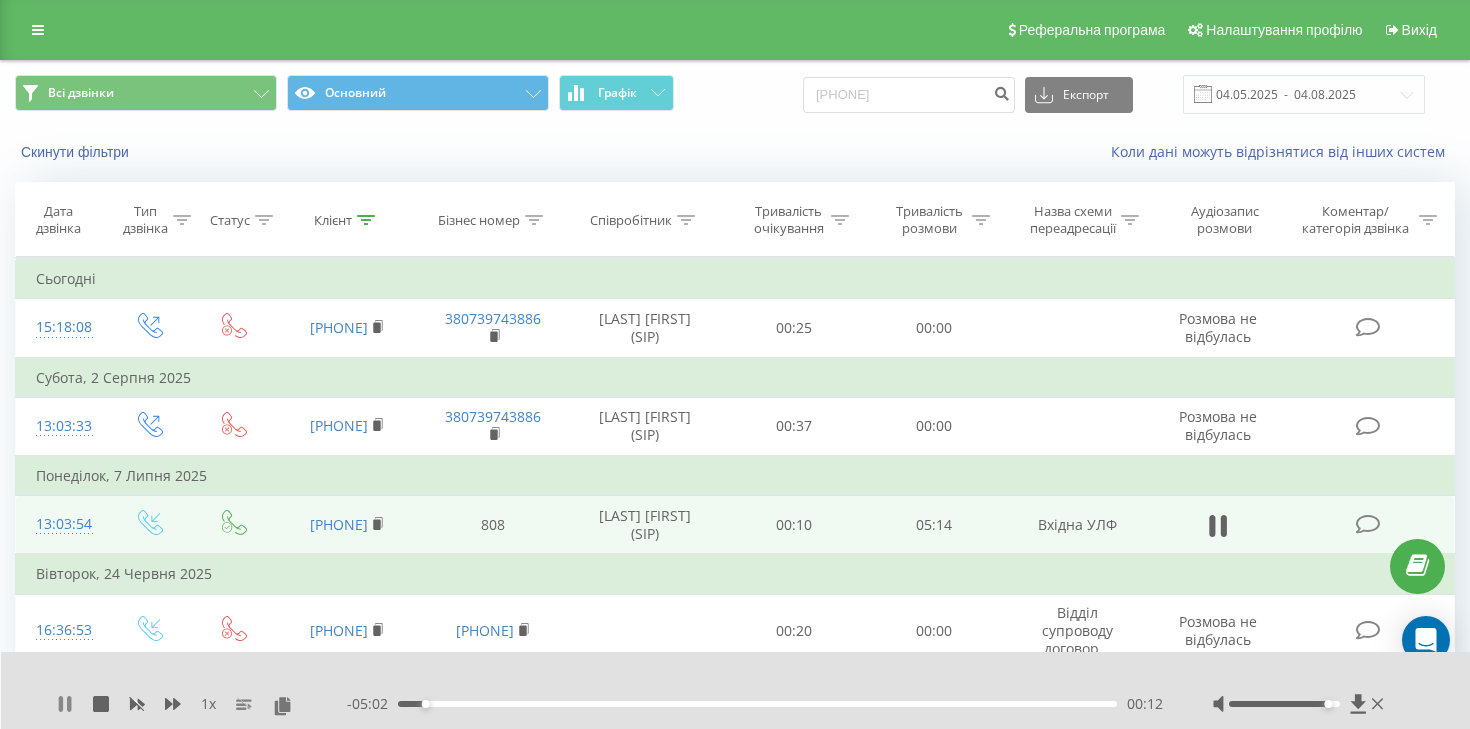 click 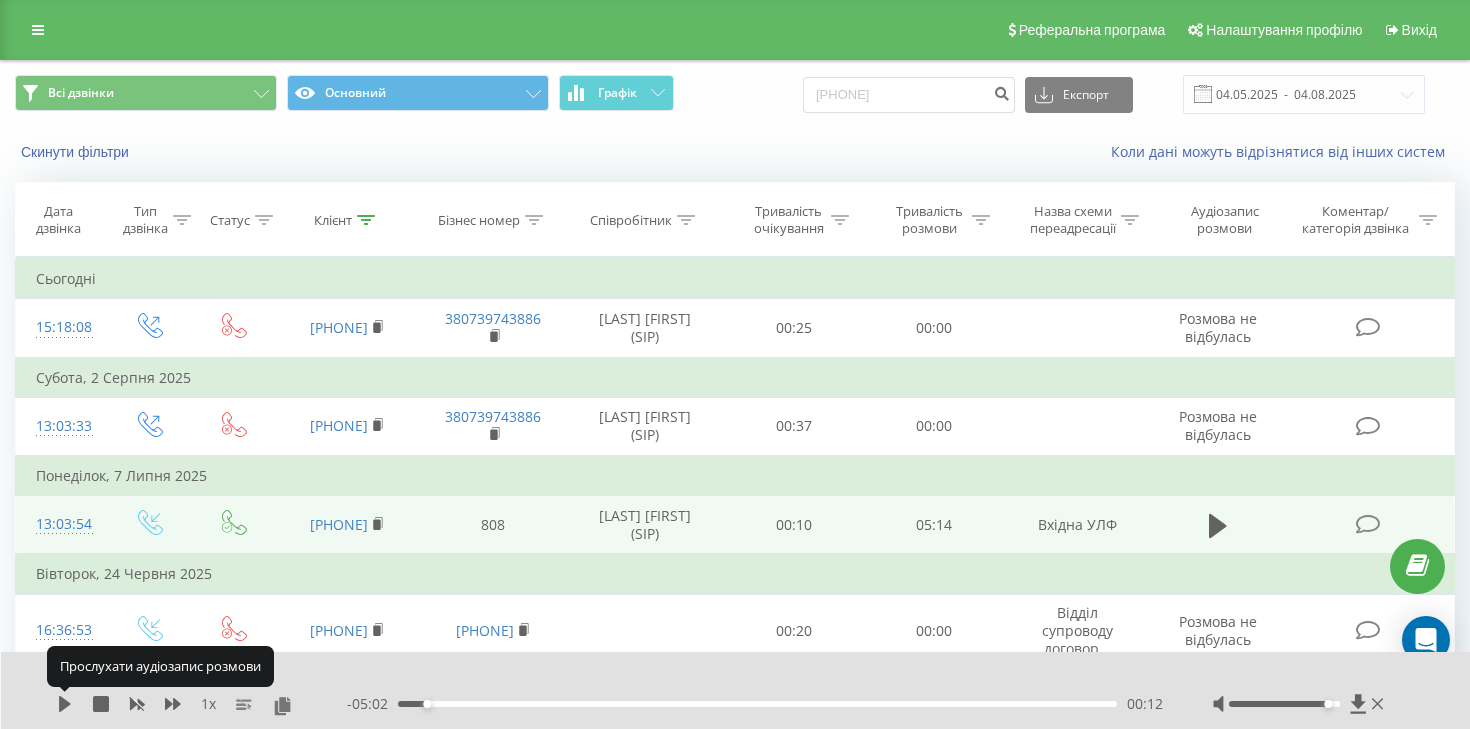 click 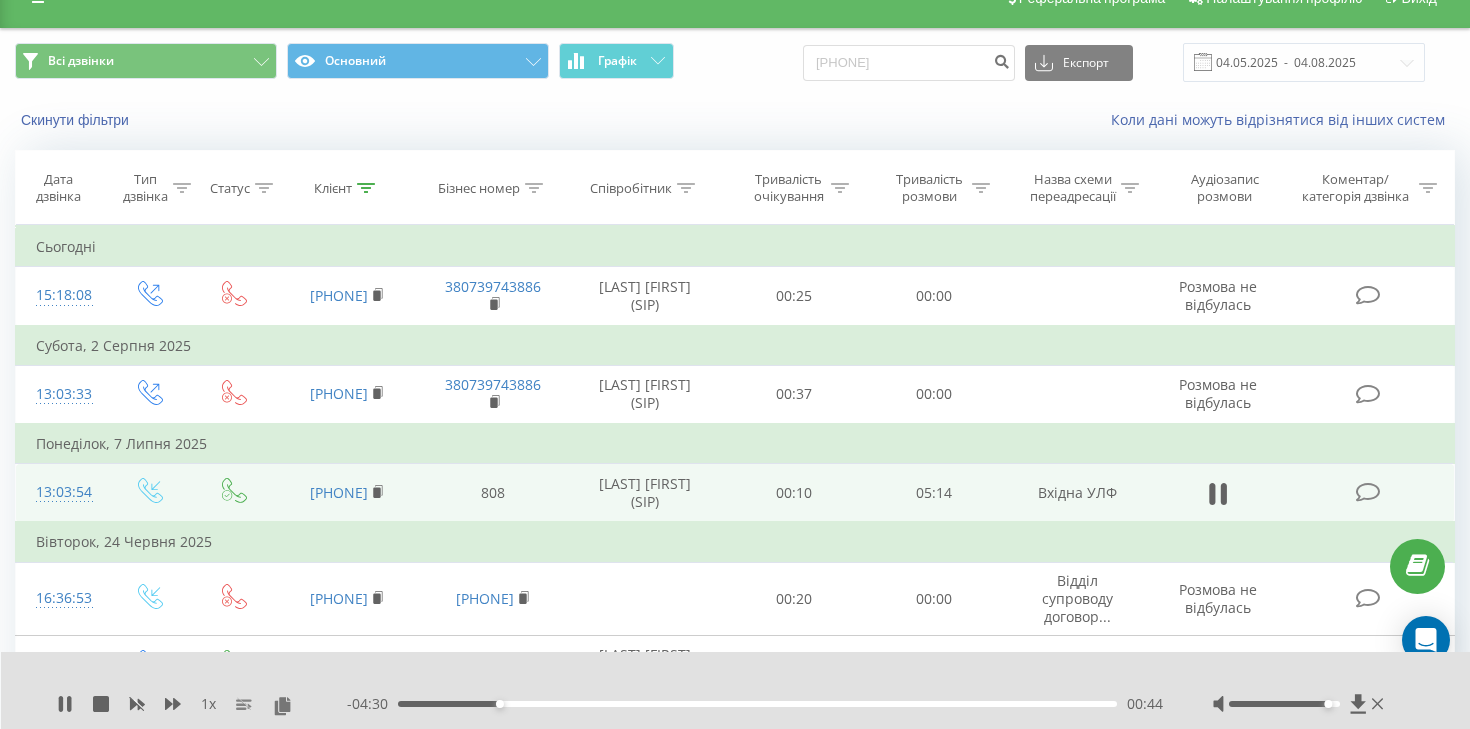 scroll, scrollTop: 6, scrollLeft: 0, axis: vertical 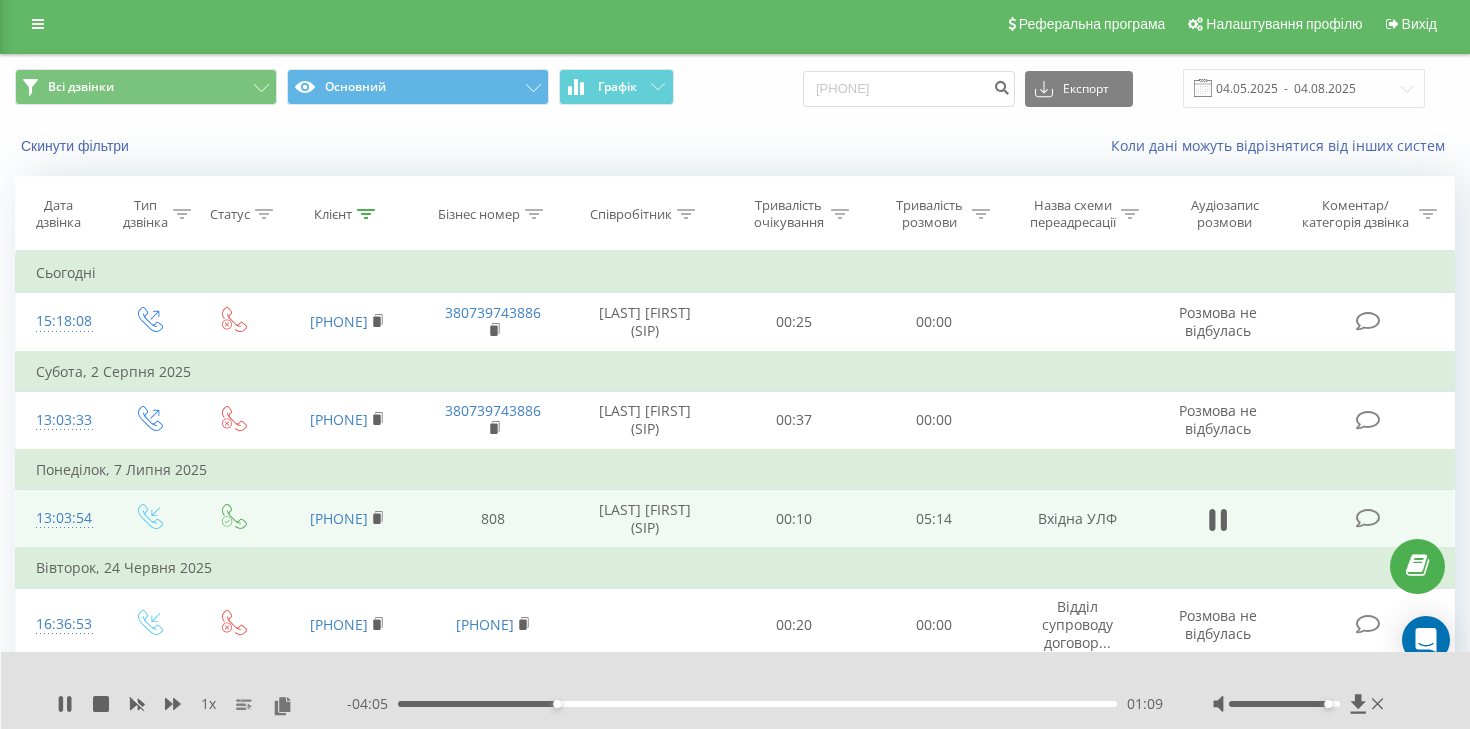 click on "01:09" at bounding box center (757, 704) 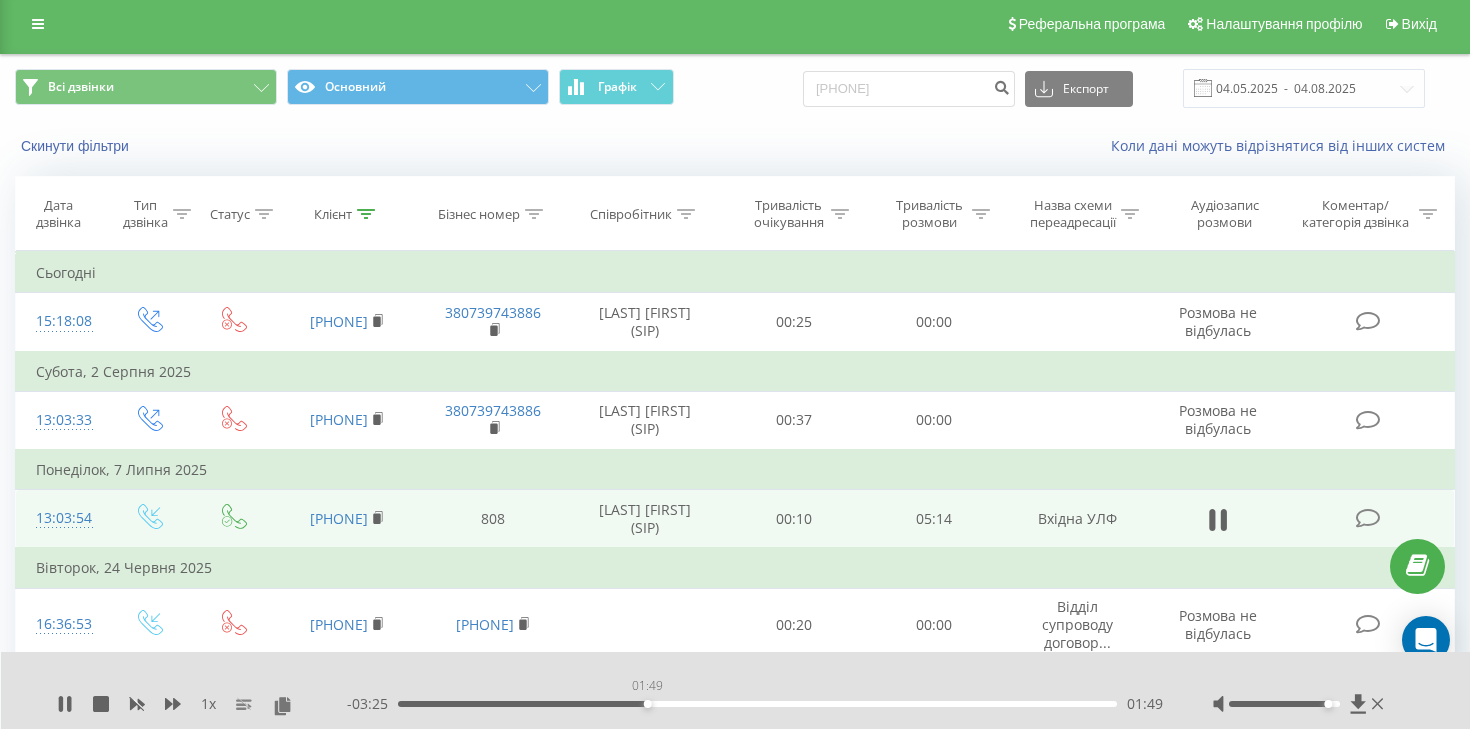 click on "01:49" at bounding box center (757, 704) 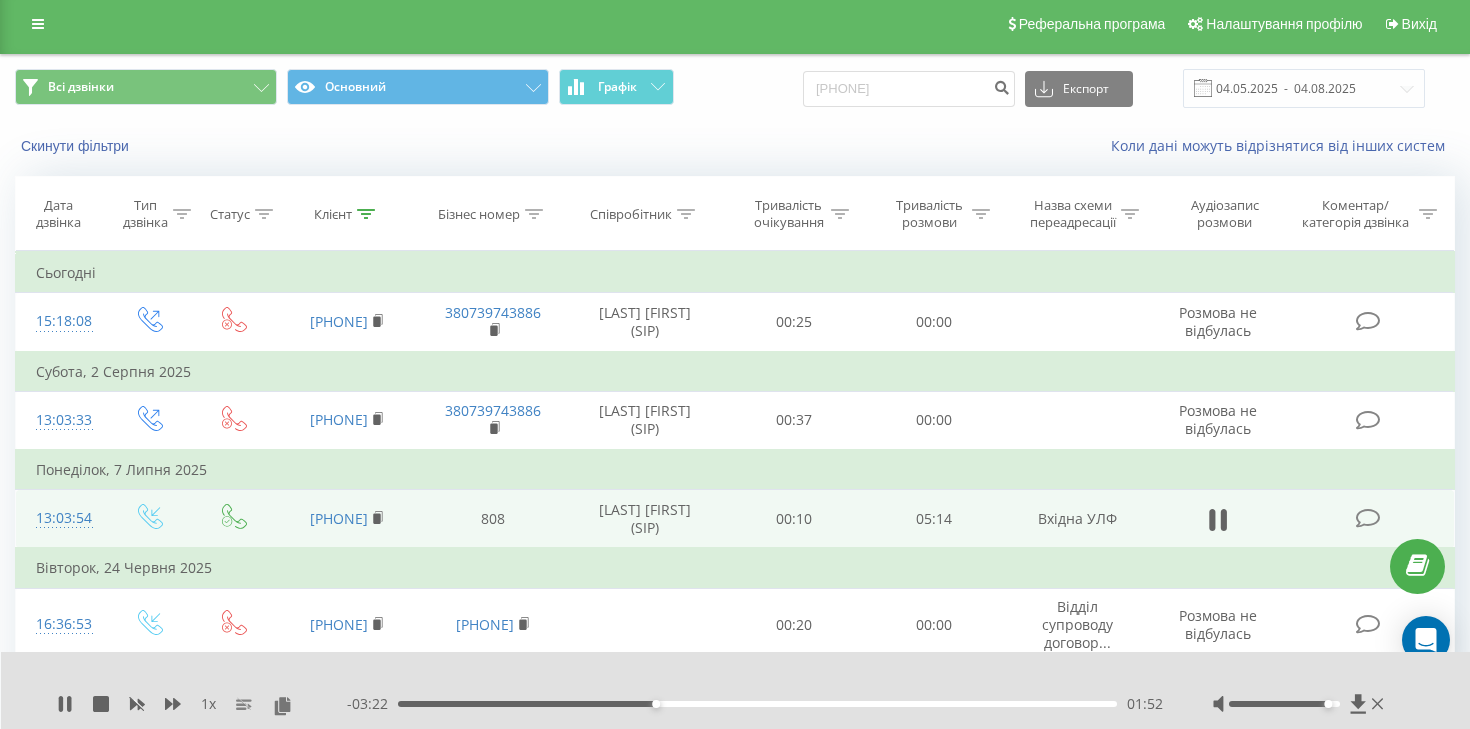 click at bounding box center [1329, 704] 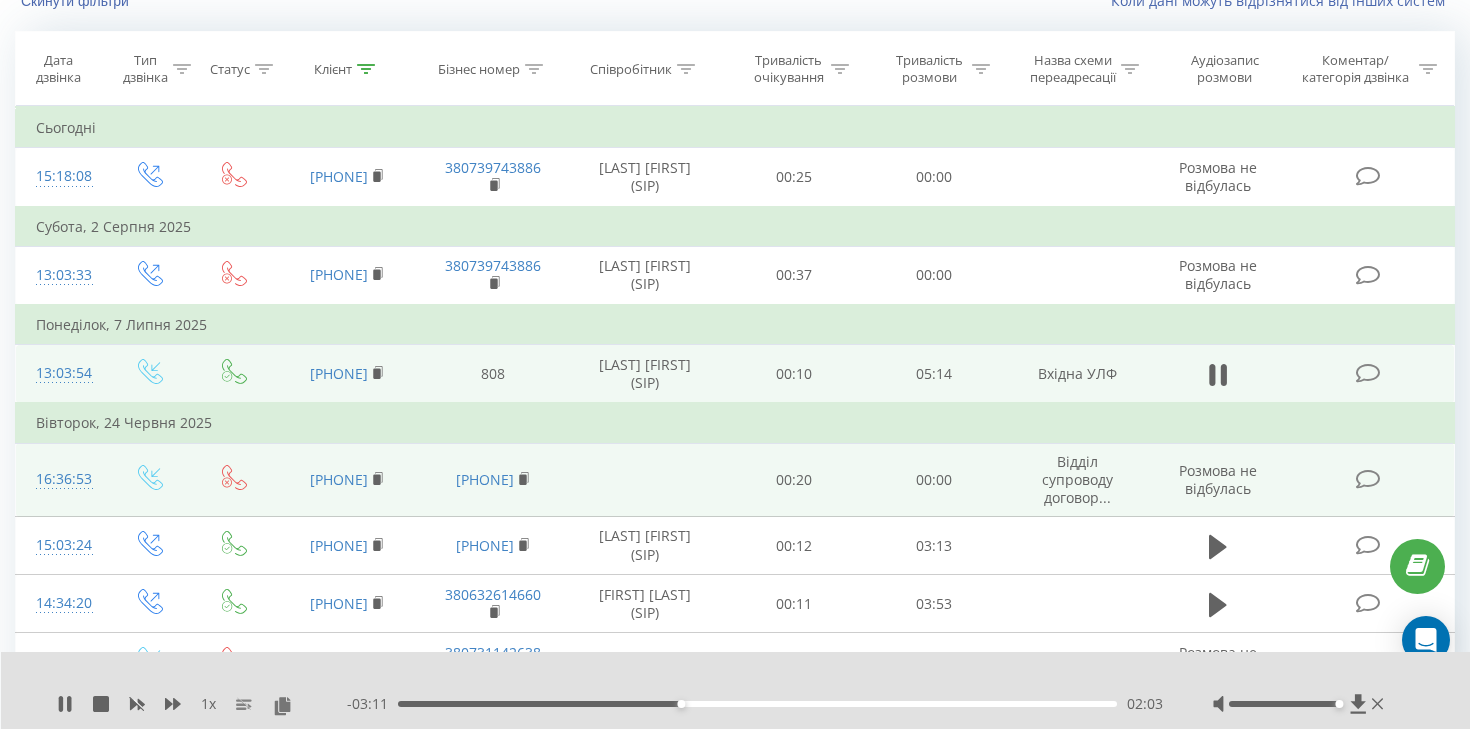 scroll, scrollTop: 201, scrollLeft: 0, axis: vertical 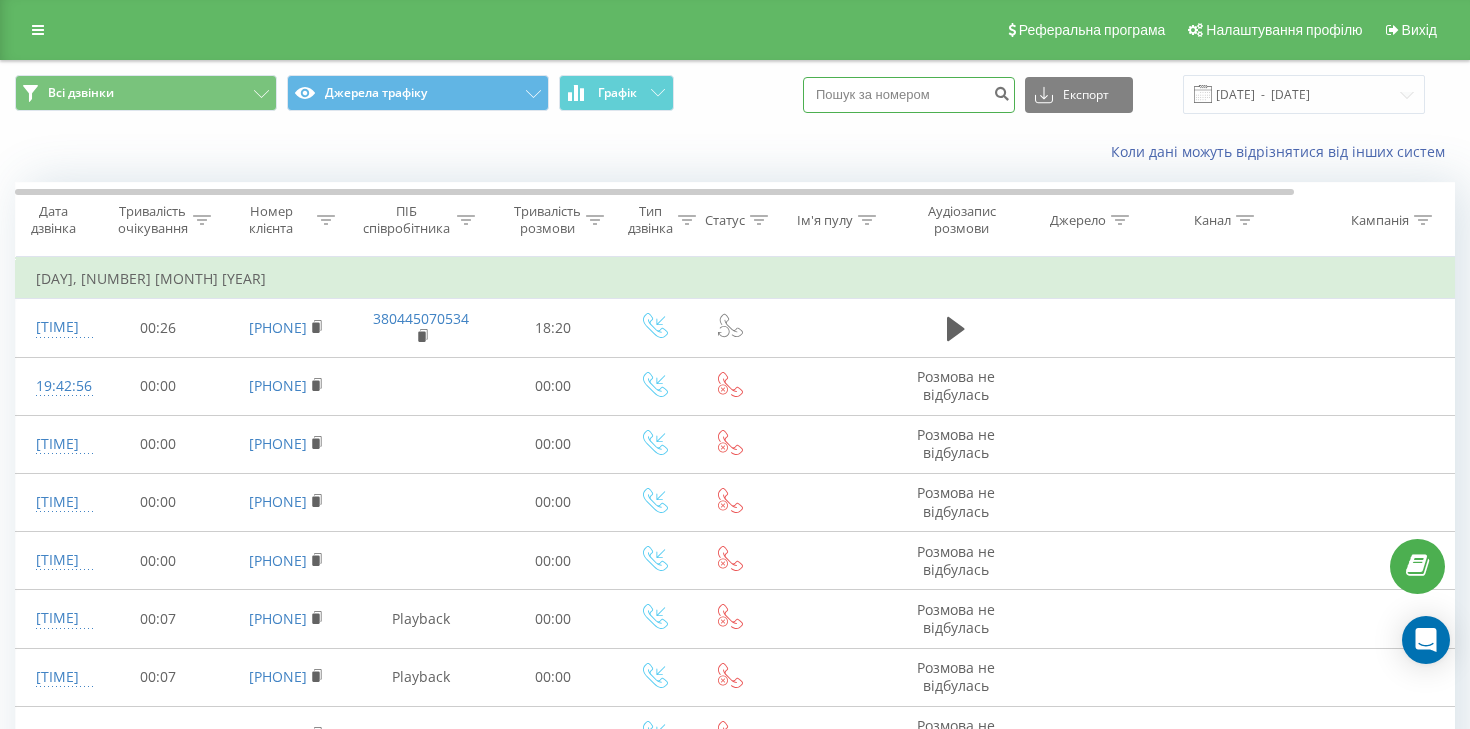 click at bounding box center (909, 95) 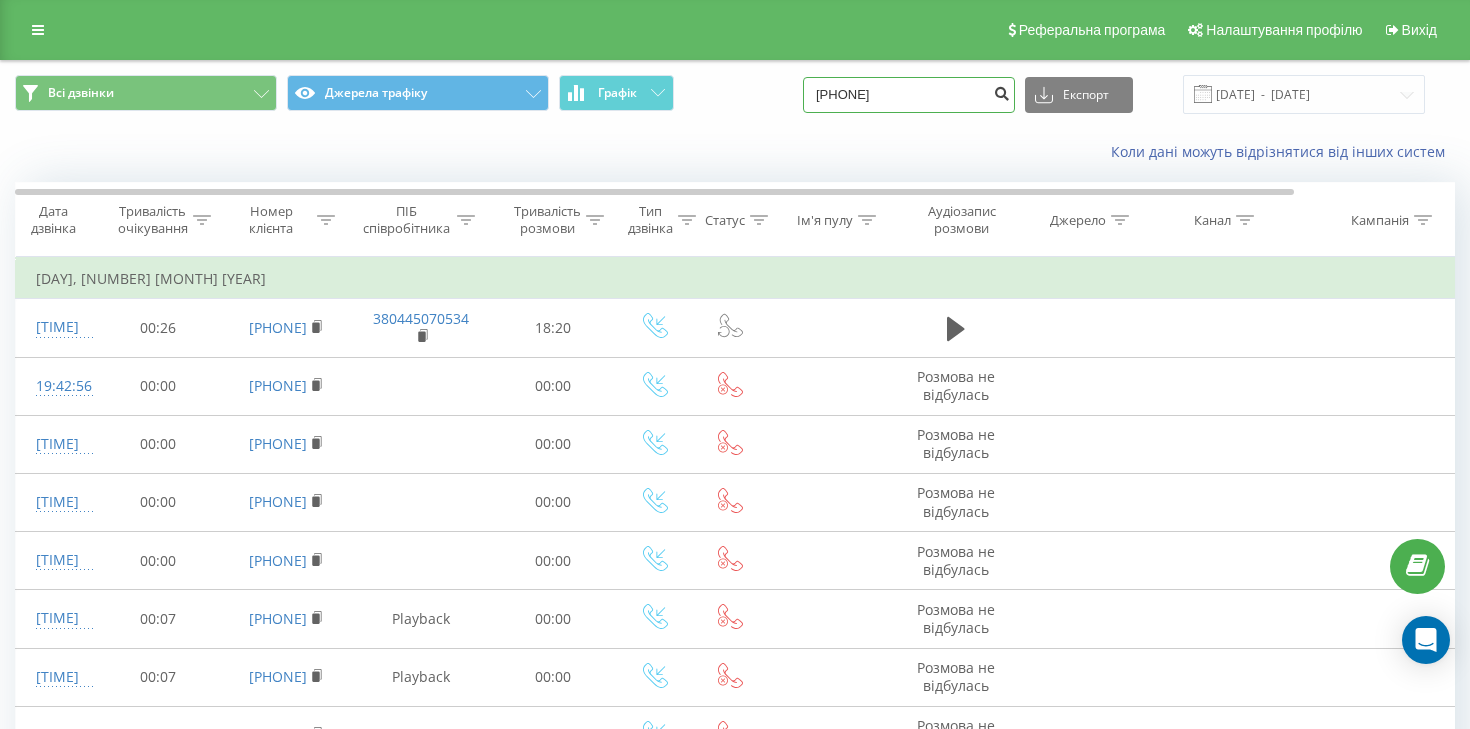 type on "[PHONE]" 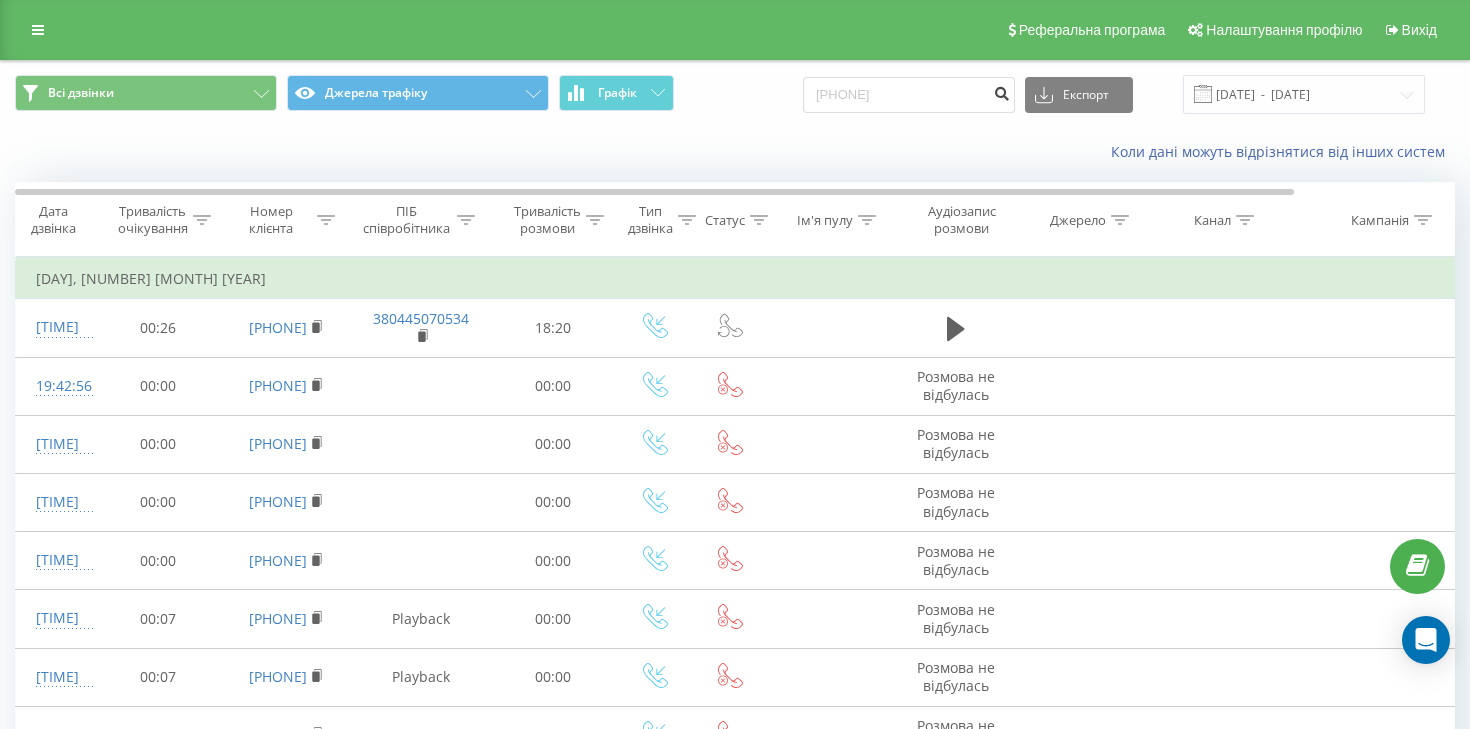 click at bounding box center [1001, 91] 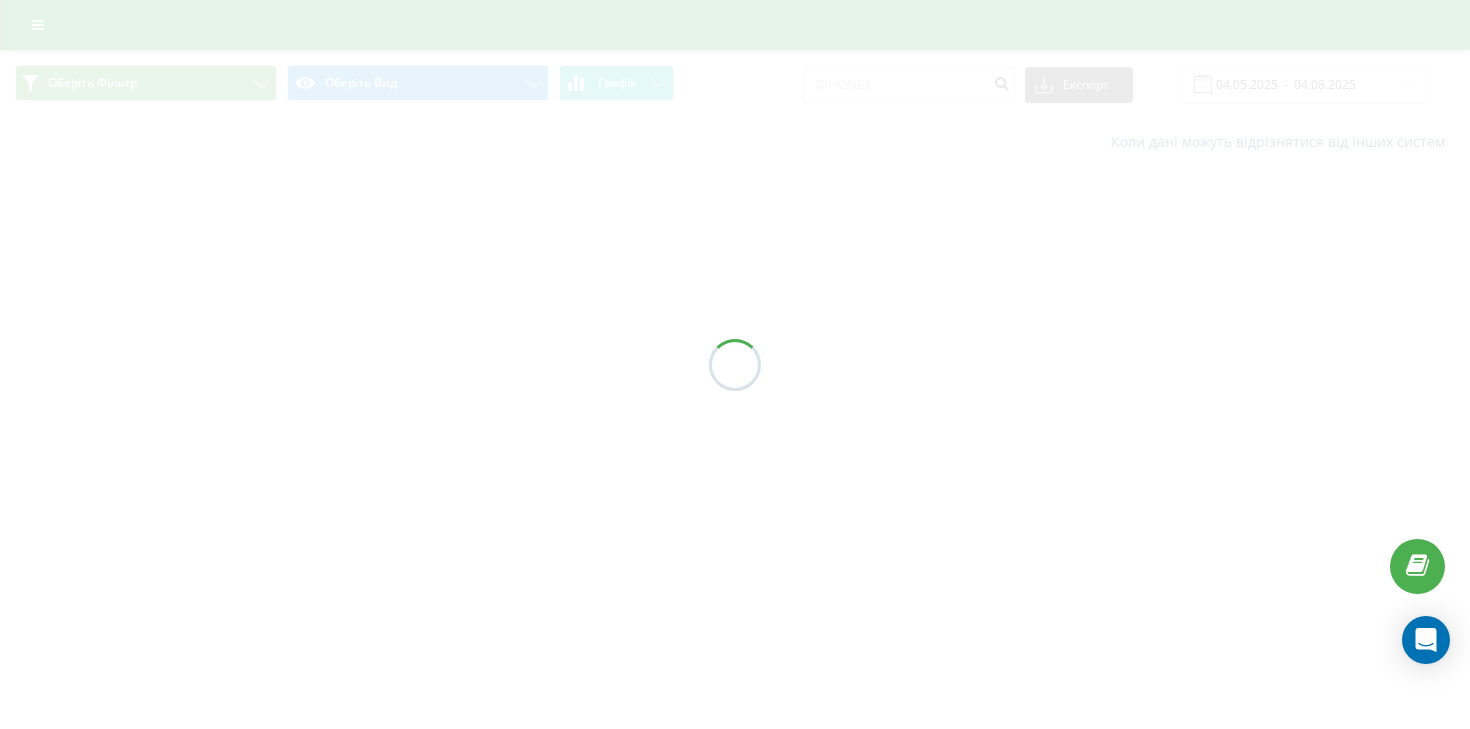 scroll, scrollTop: 0, scrollLeft: 0, axis: both 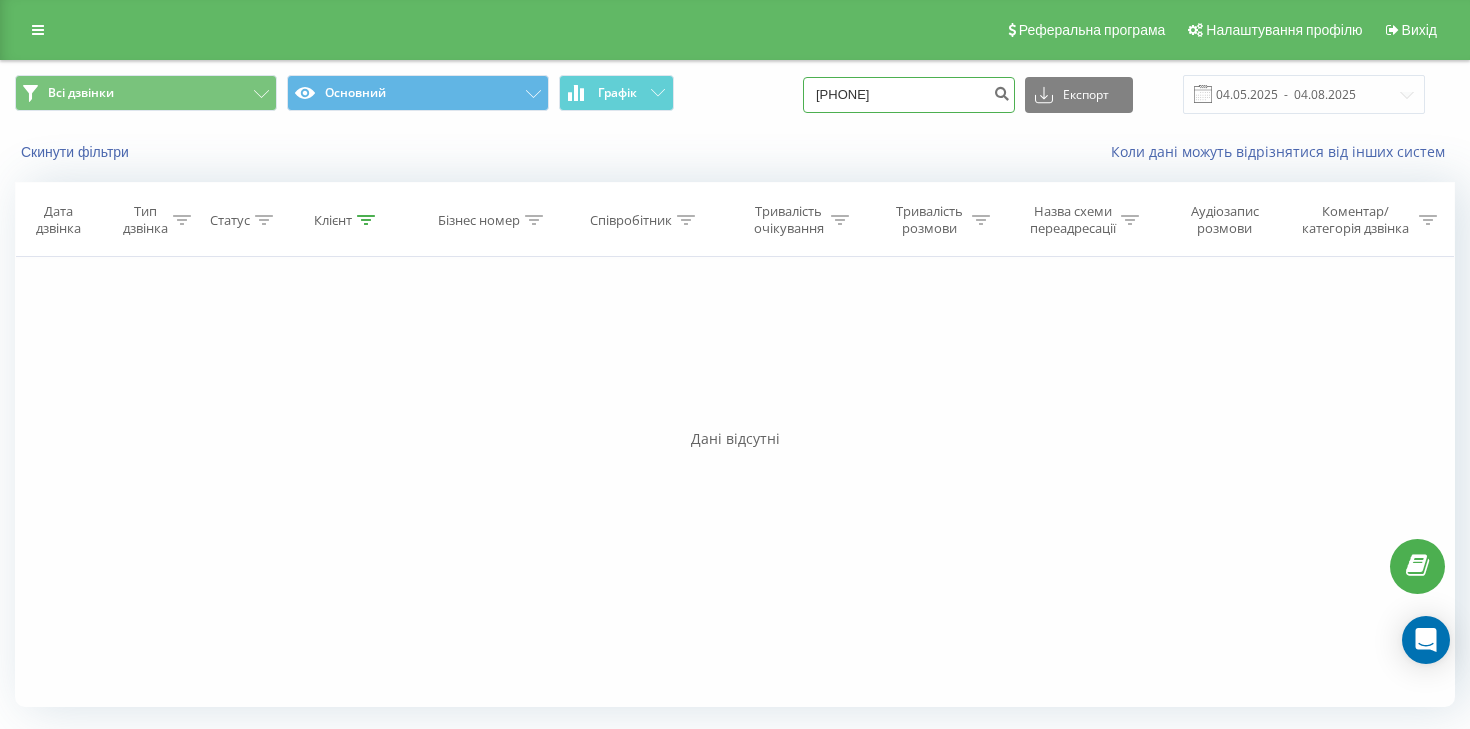 click on "[PHONE]" at bounding box center [909, 95] 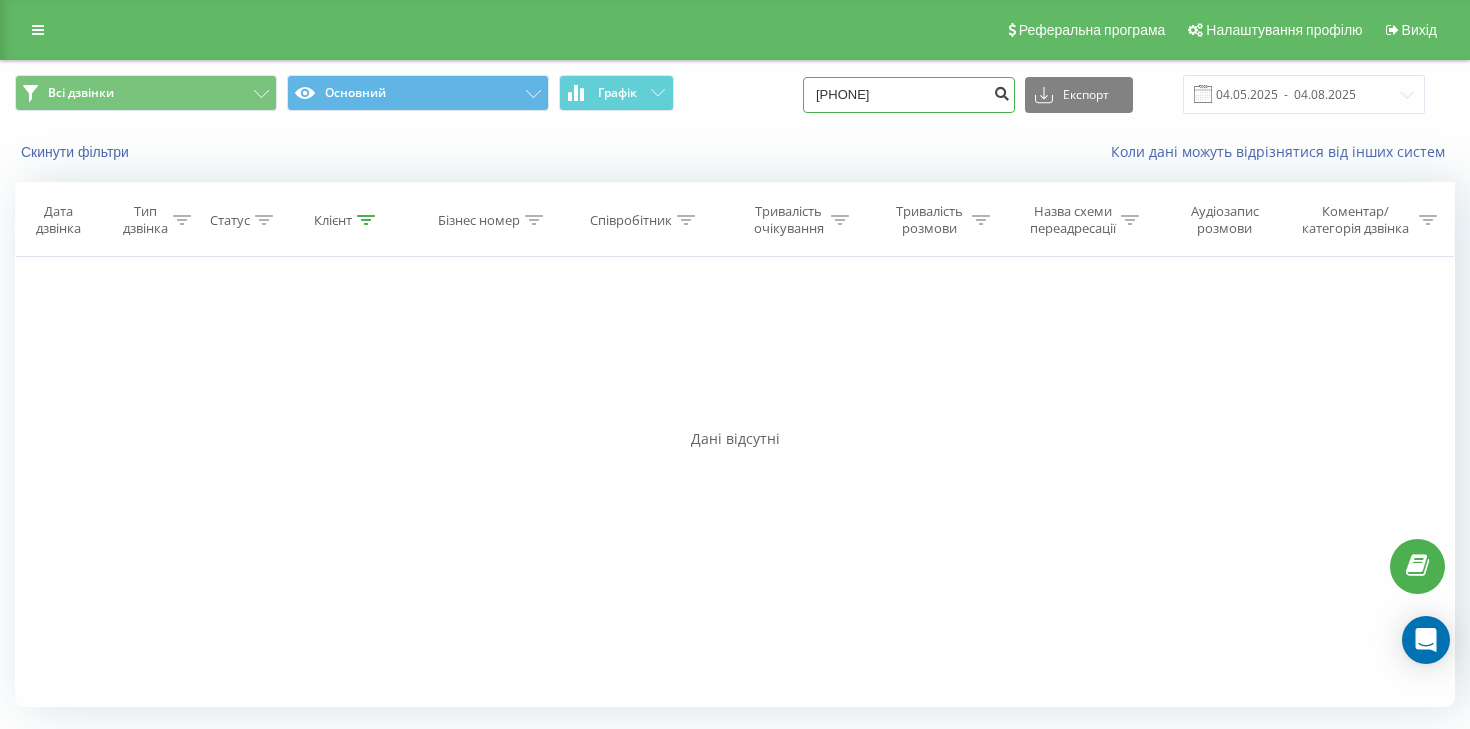 type on "[PHONE]" 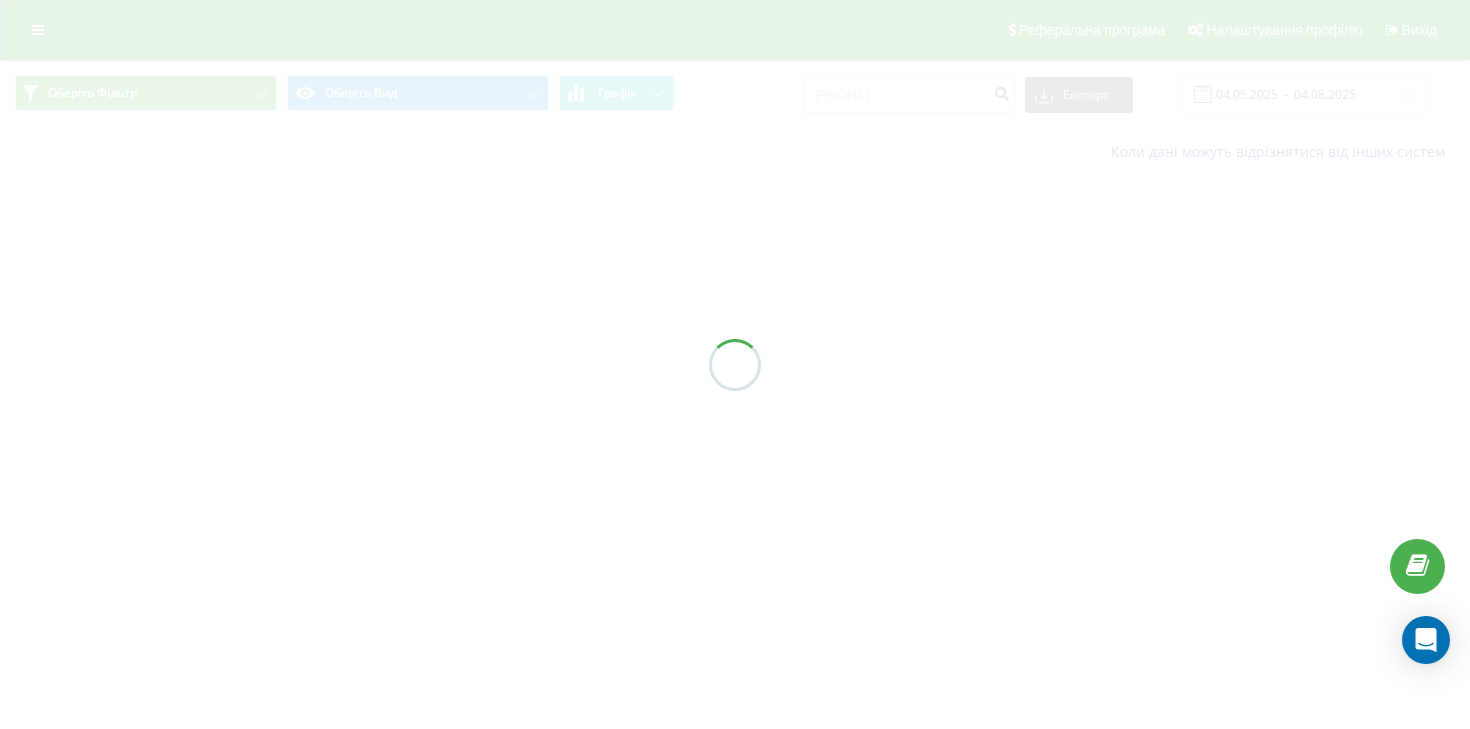 scroll, scrollTop: 0, scrollLeft: 0, axis: both 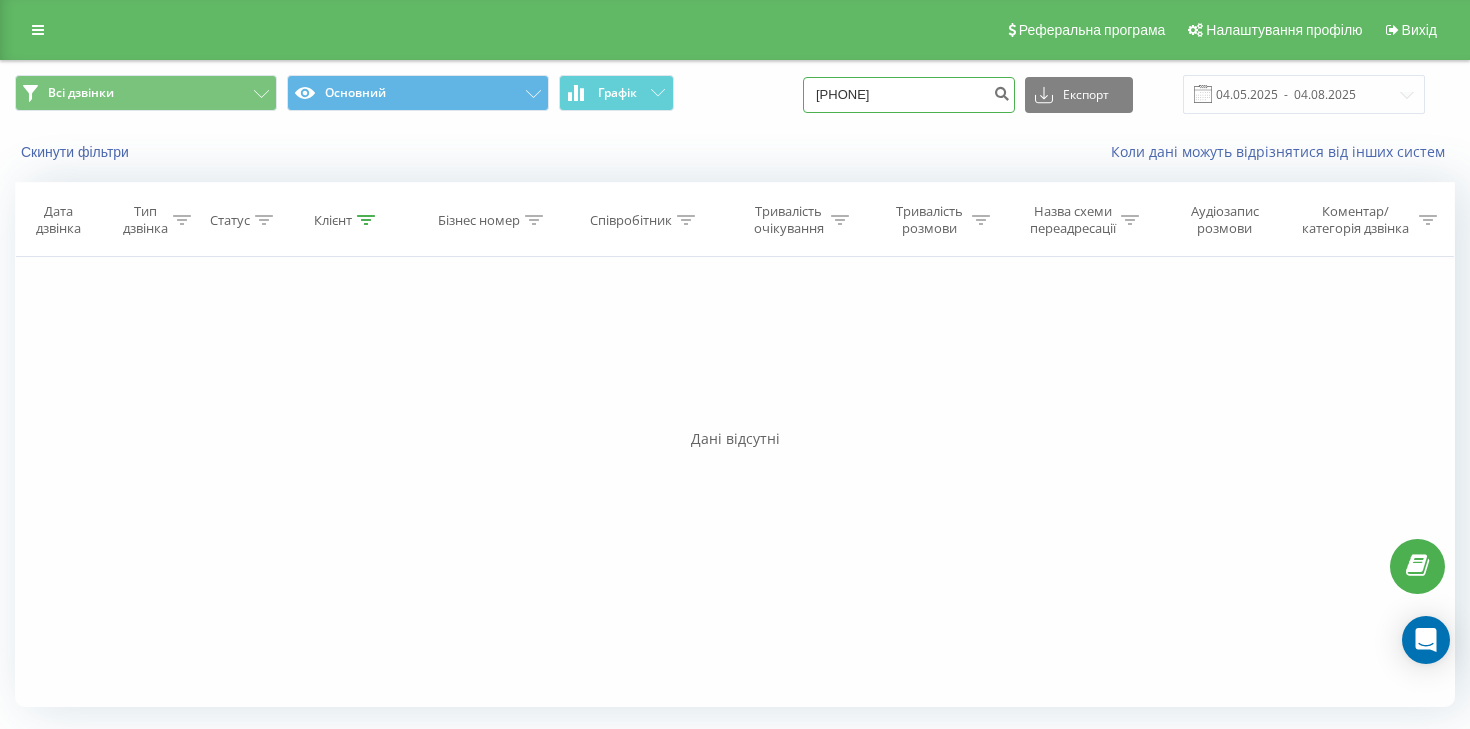 click on "+380965715767" at bounding box center (909, 95) 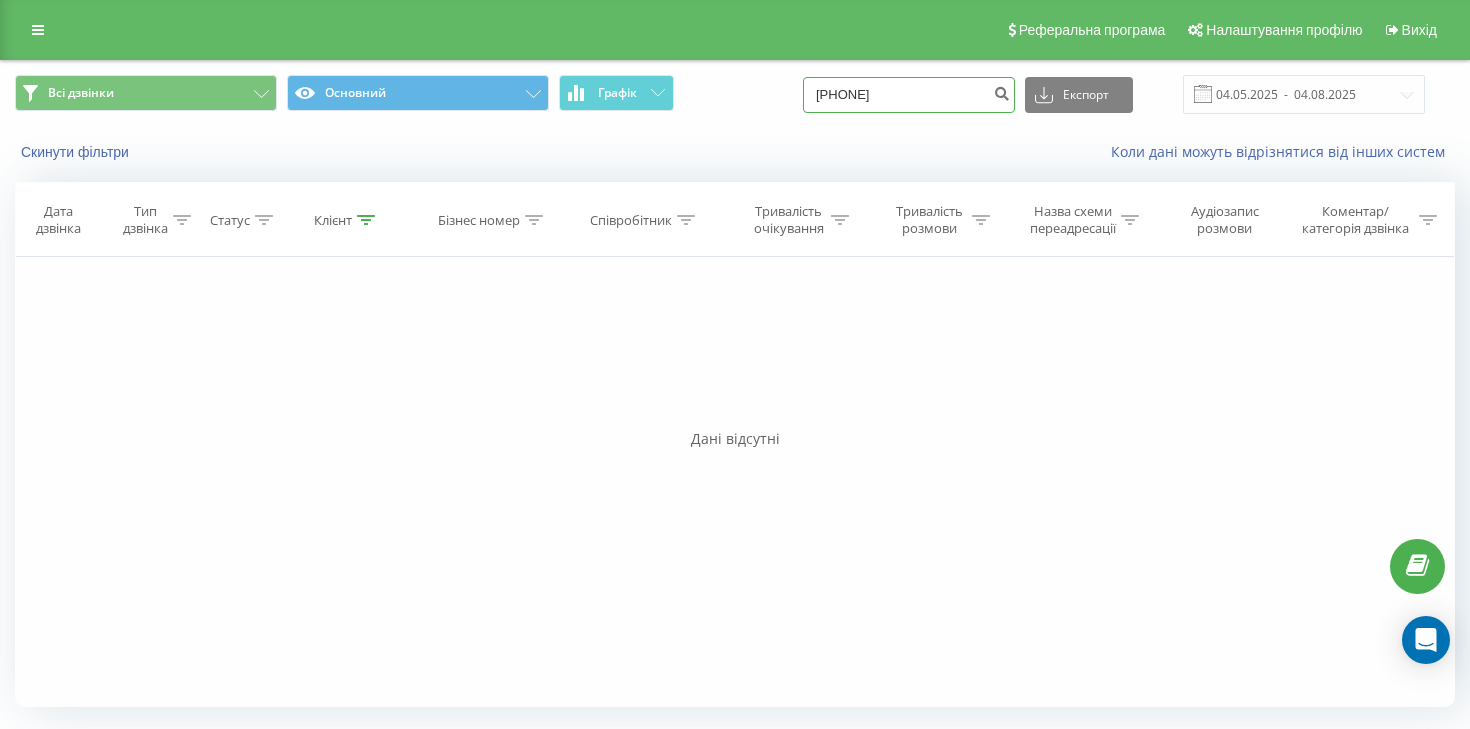 type on "0965715767" 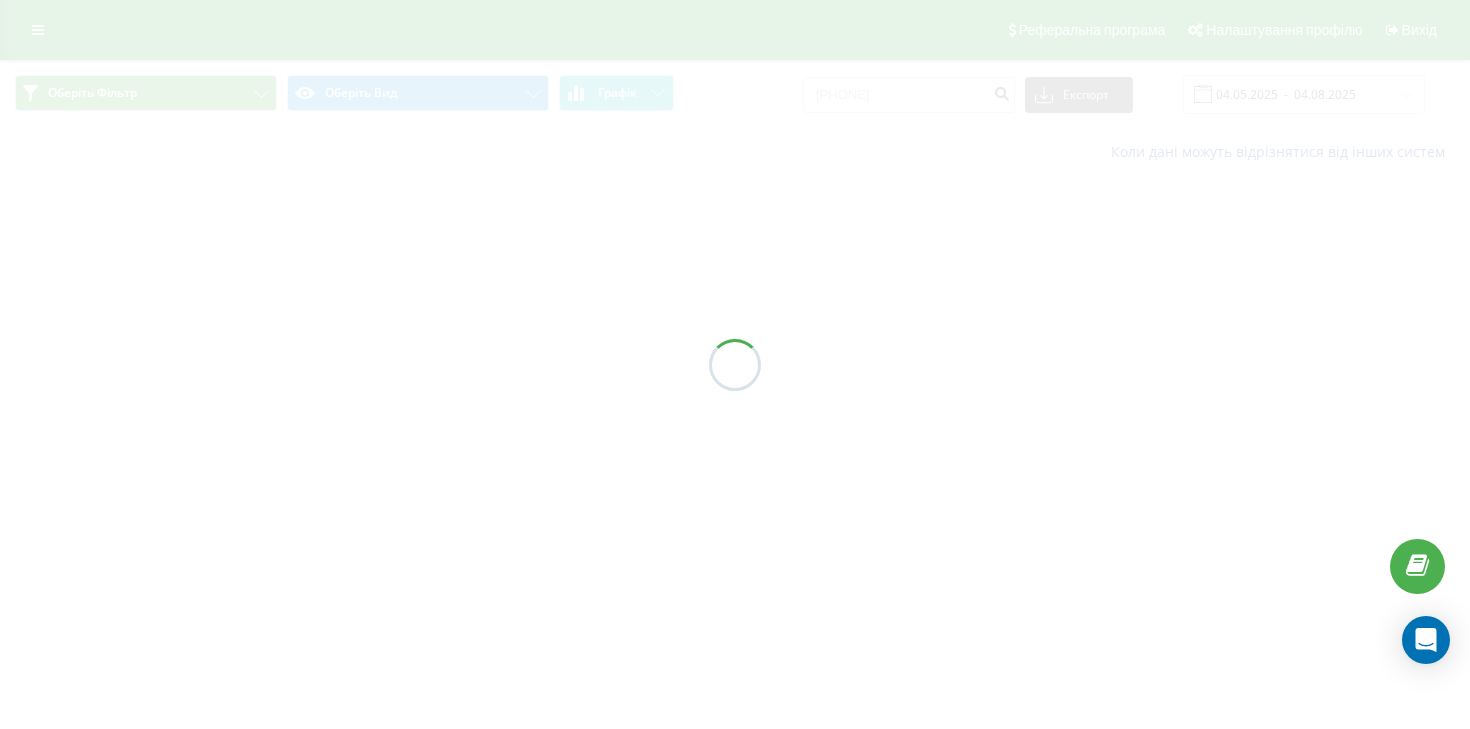 scroll, scrollTop: 0, scrollLeft: 0, axis: both 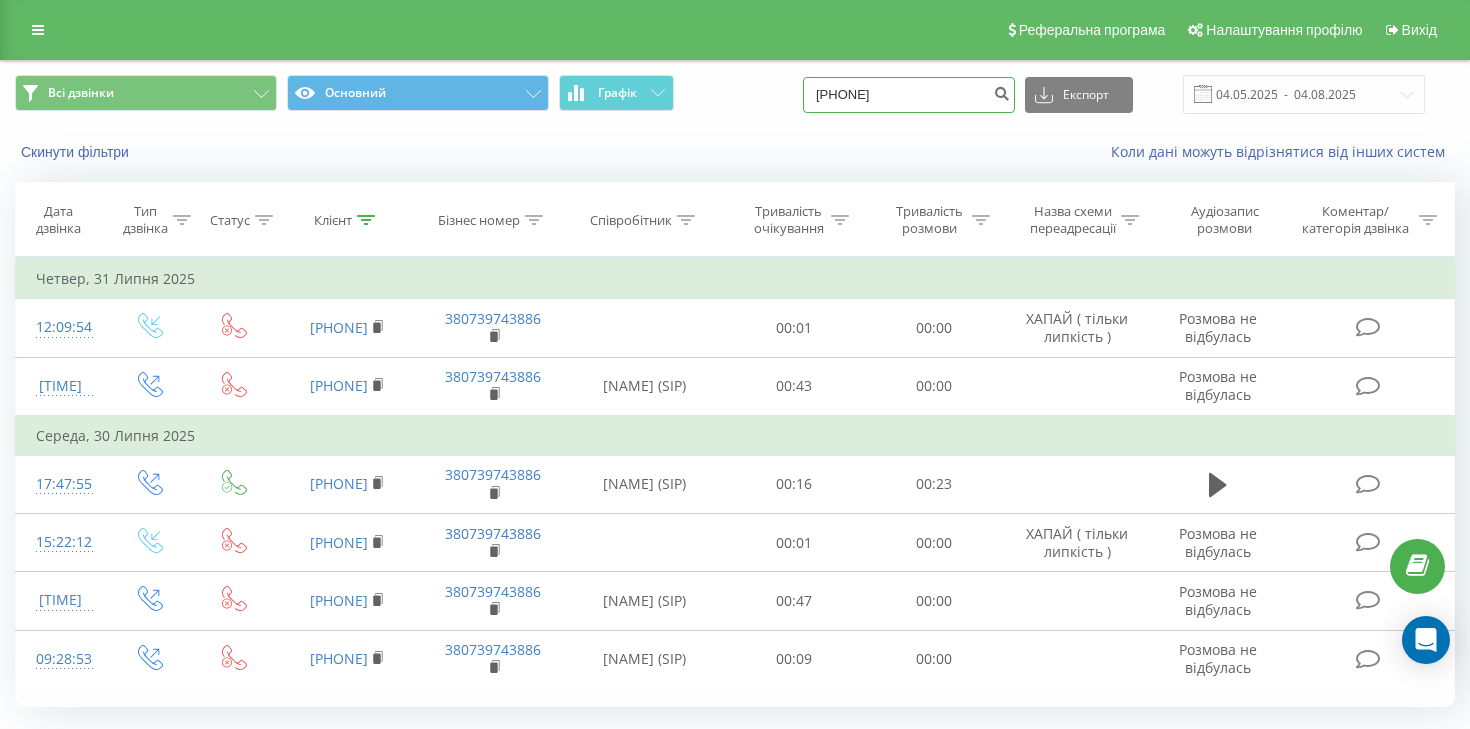 click on "0965715767" at bounding box center (909, 95) 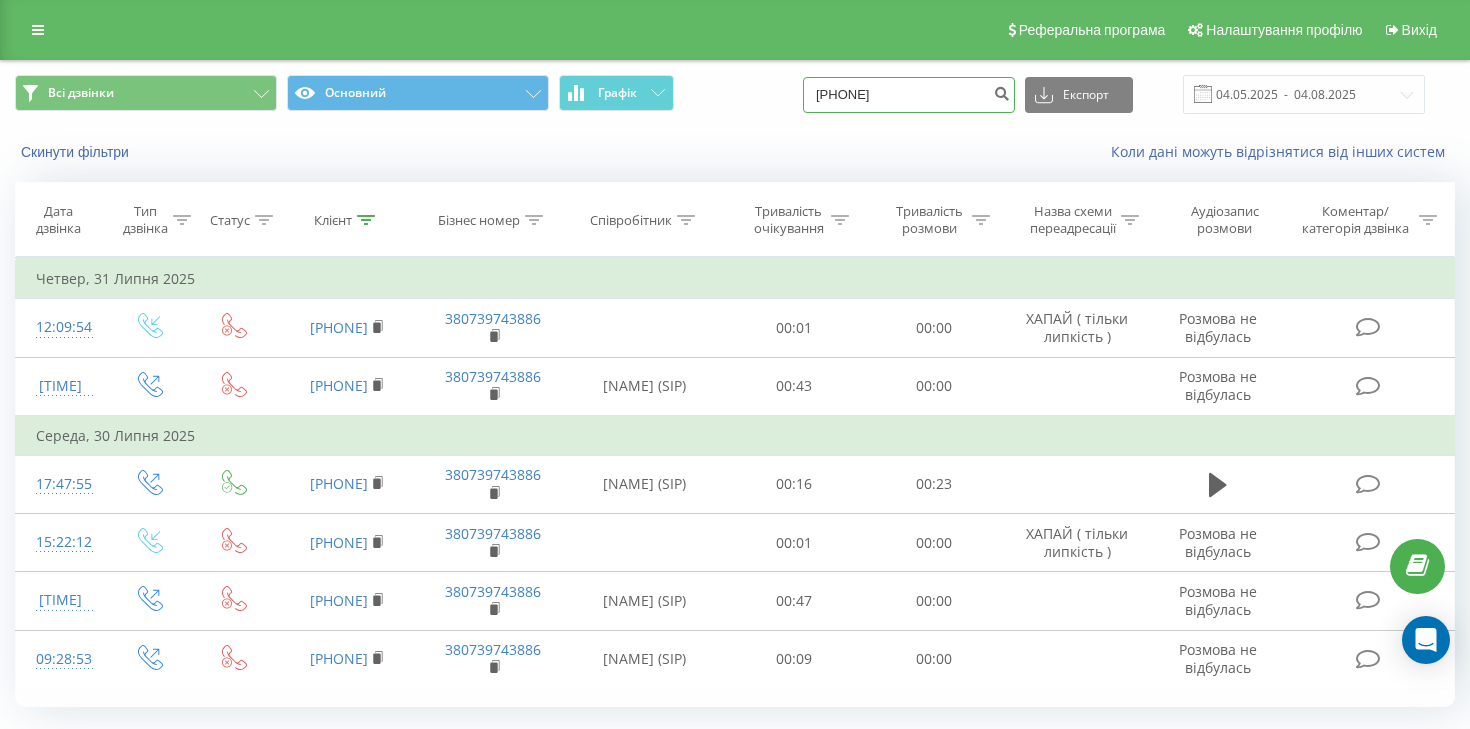 type on "+380966799921" 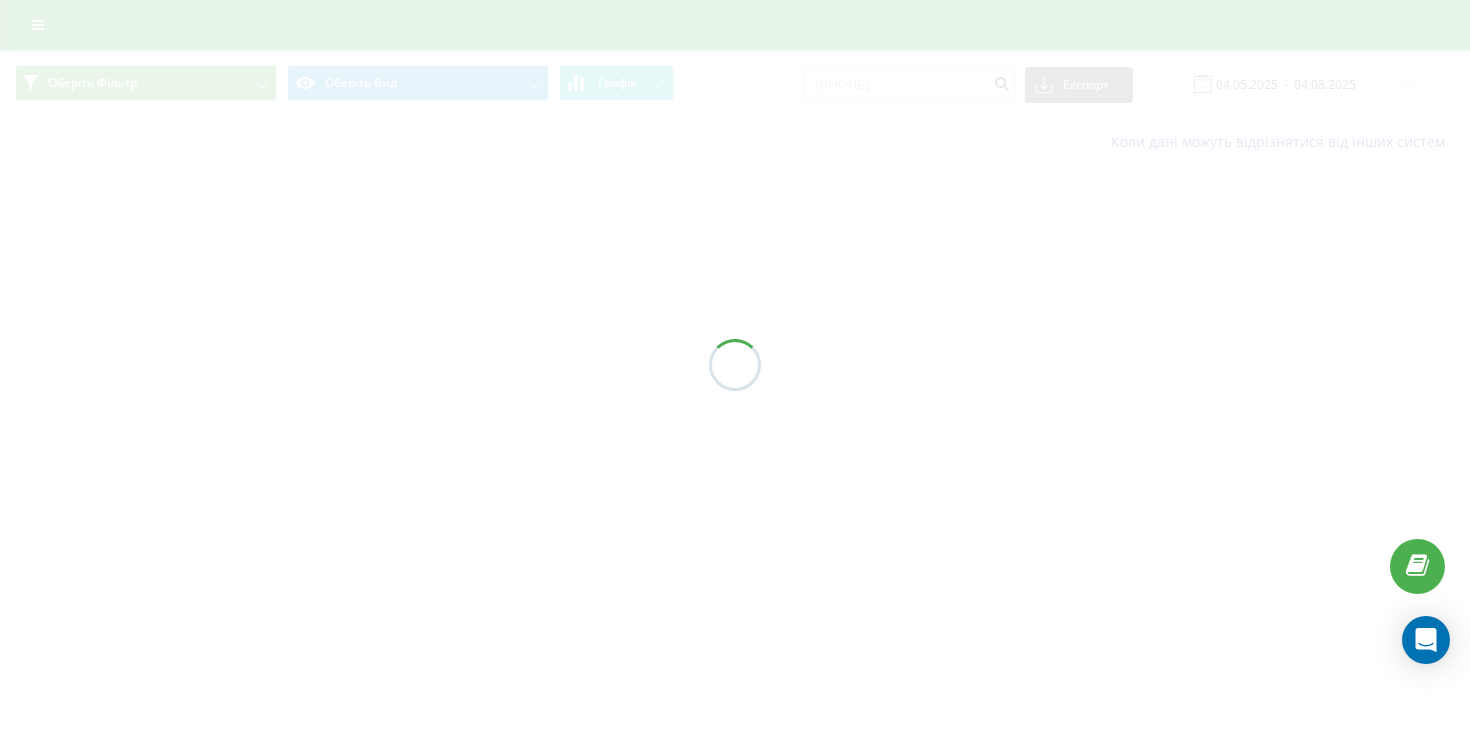scroll, scrollTop: 0, scrollLeft: 0, axis: both 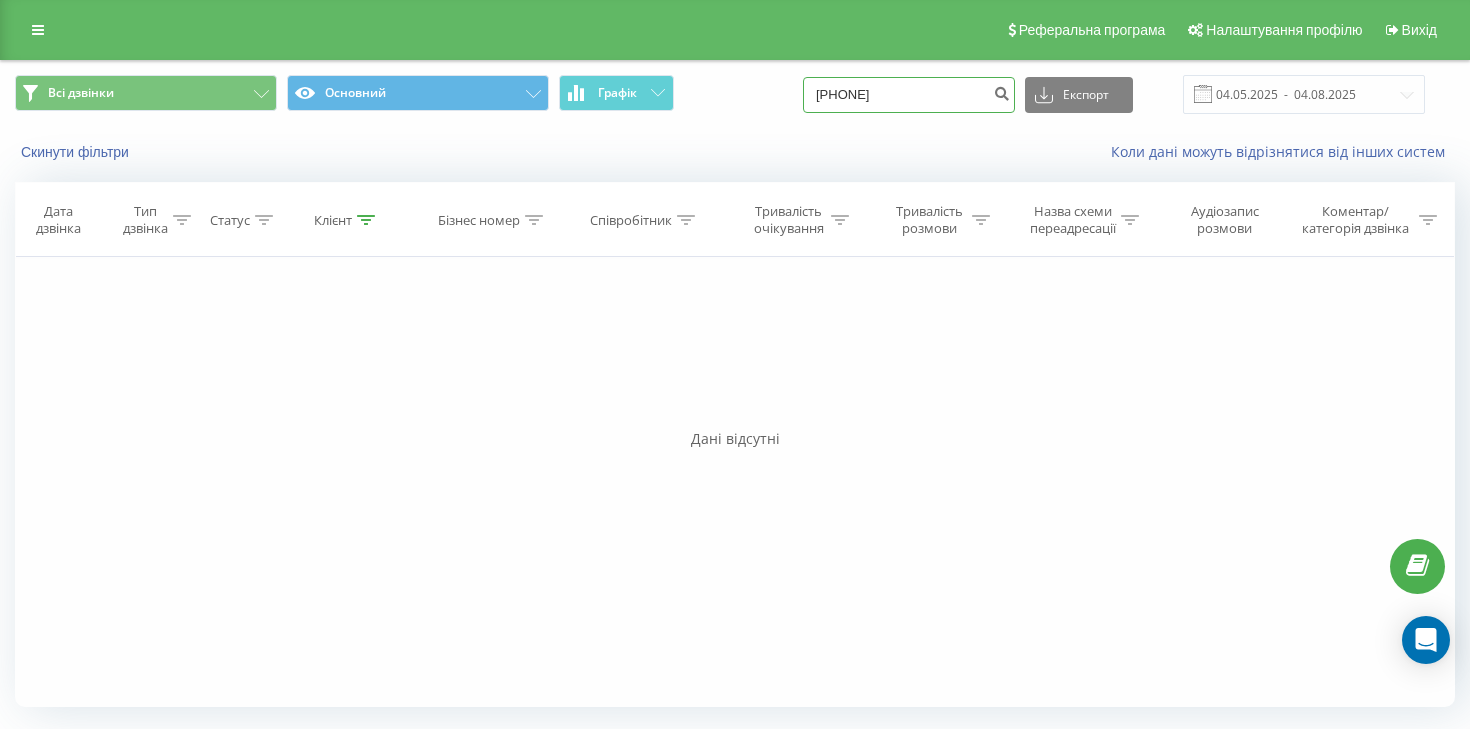 drag, startPoint x: 888, startPoint y: 90, endPoint x: 819, endPoint y: 90, distance: 69 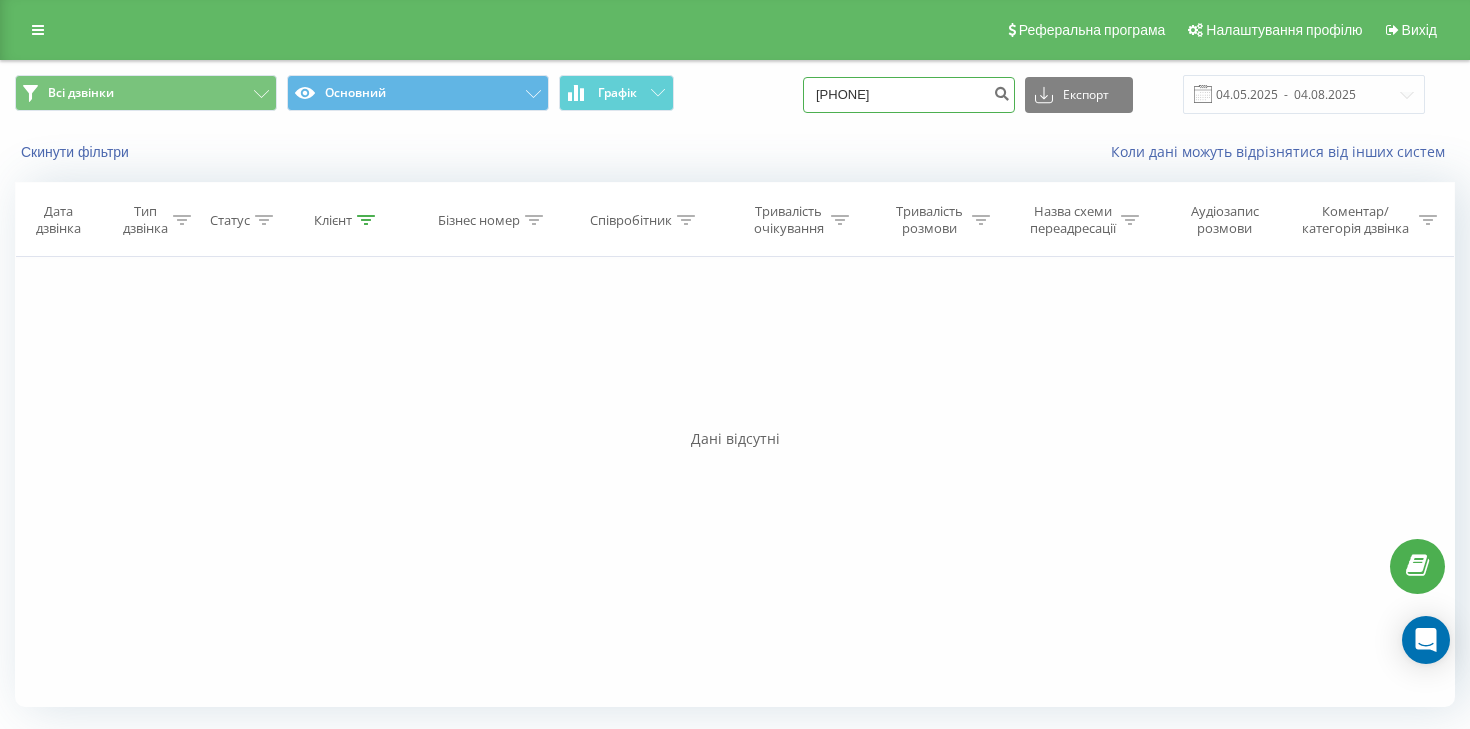 type on "[PHONE]" 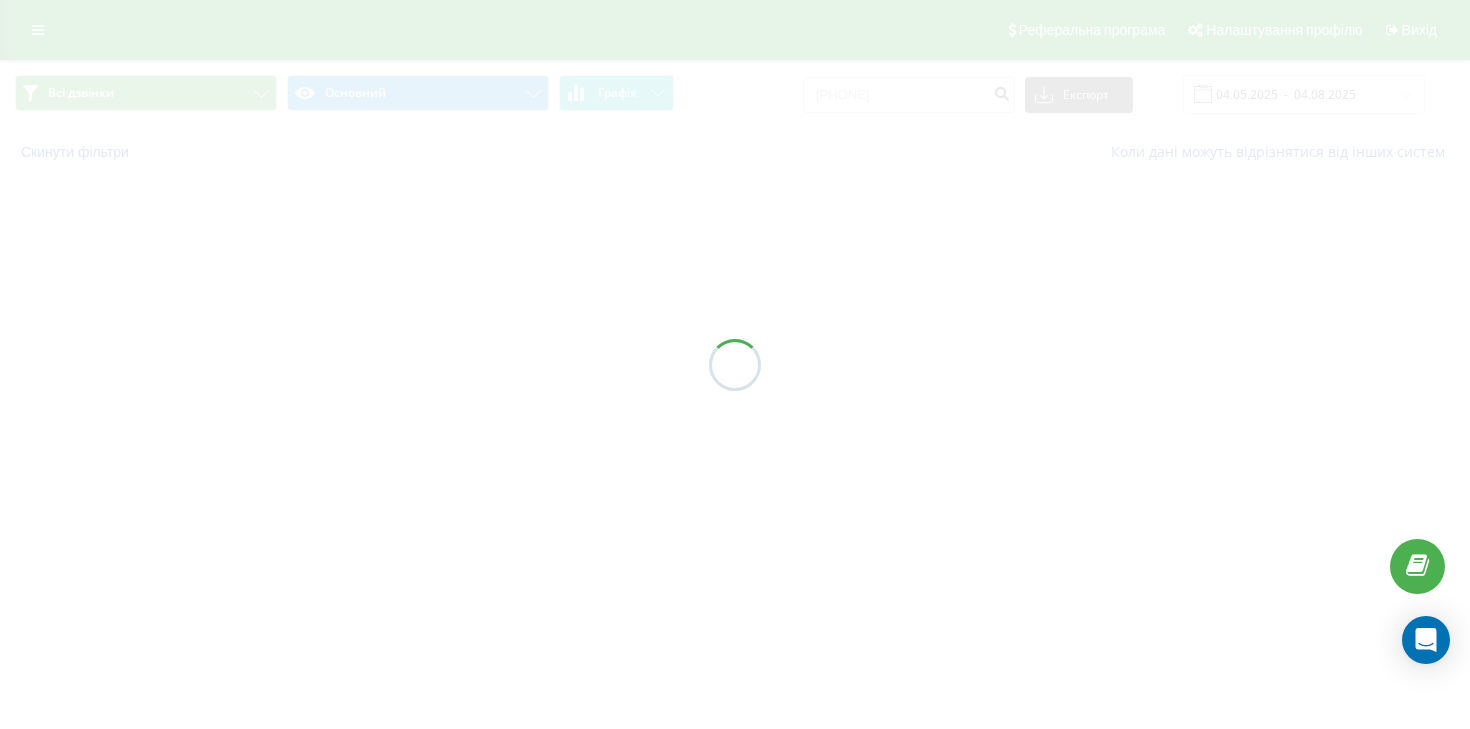 scroll, scrollTop: 0, scrollLeft: 0, axis: both 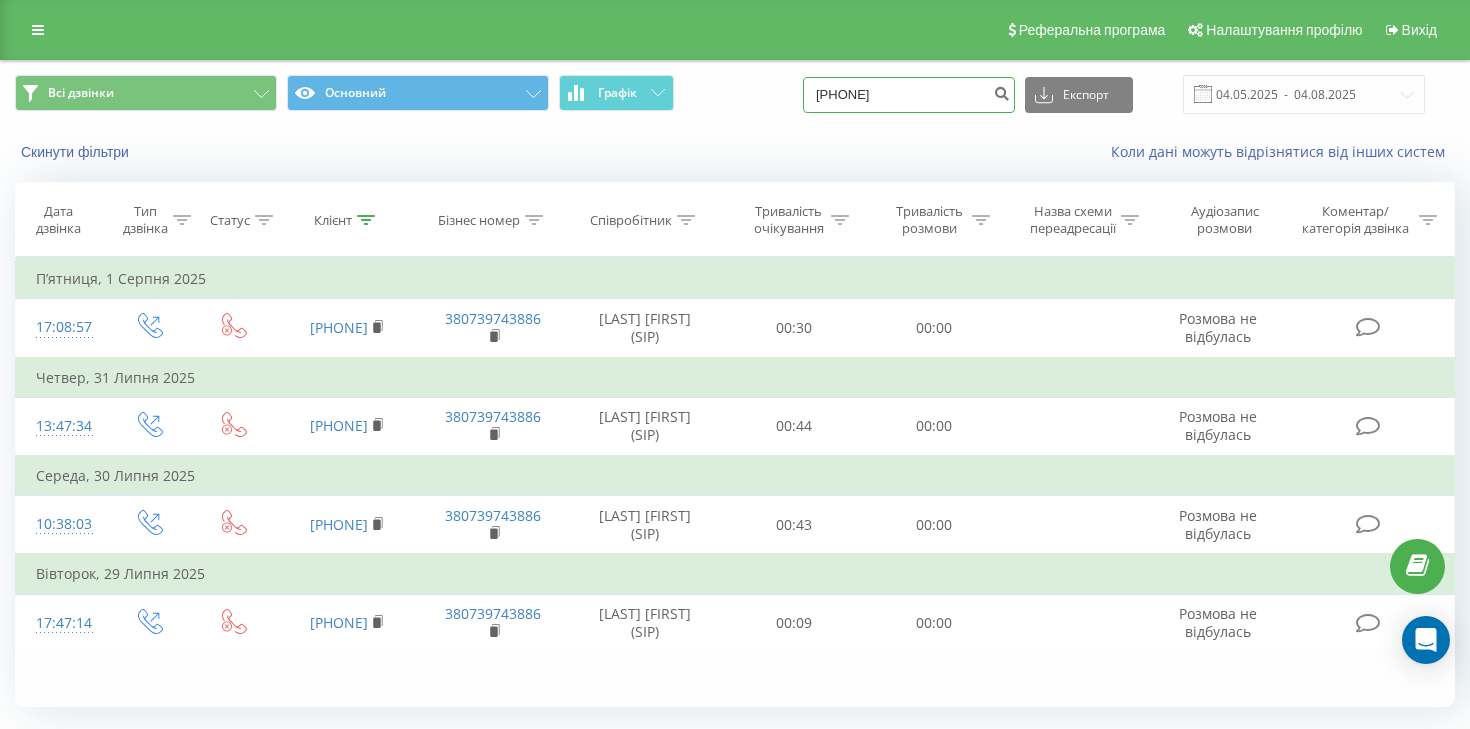 click on "[PHONE]" at bounding box center [909, 95] 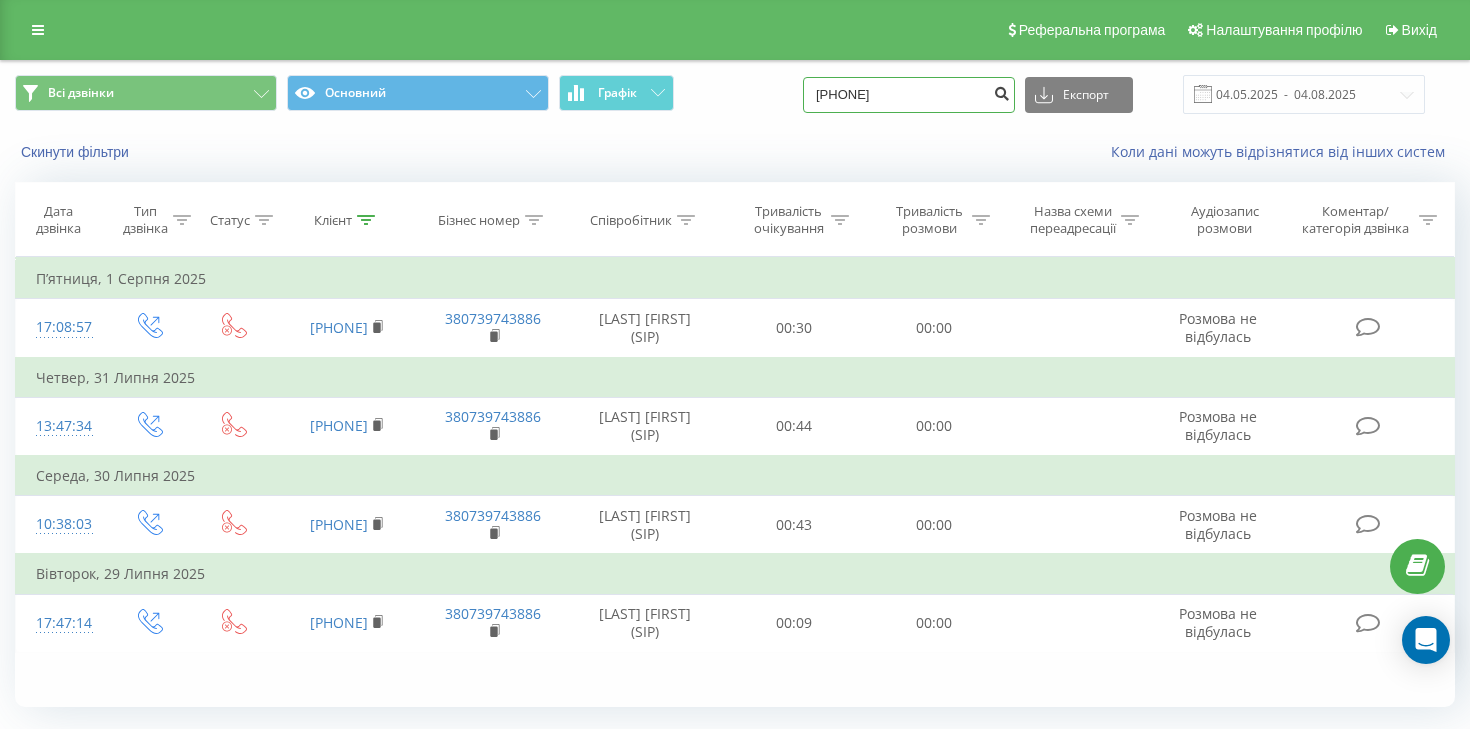type on "[PHONE]" 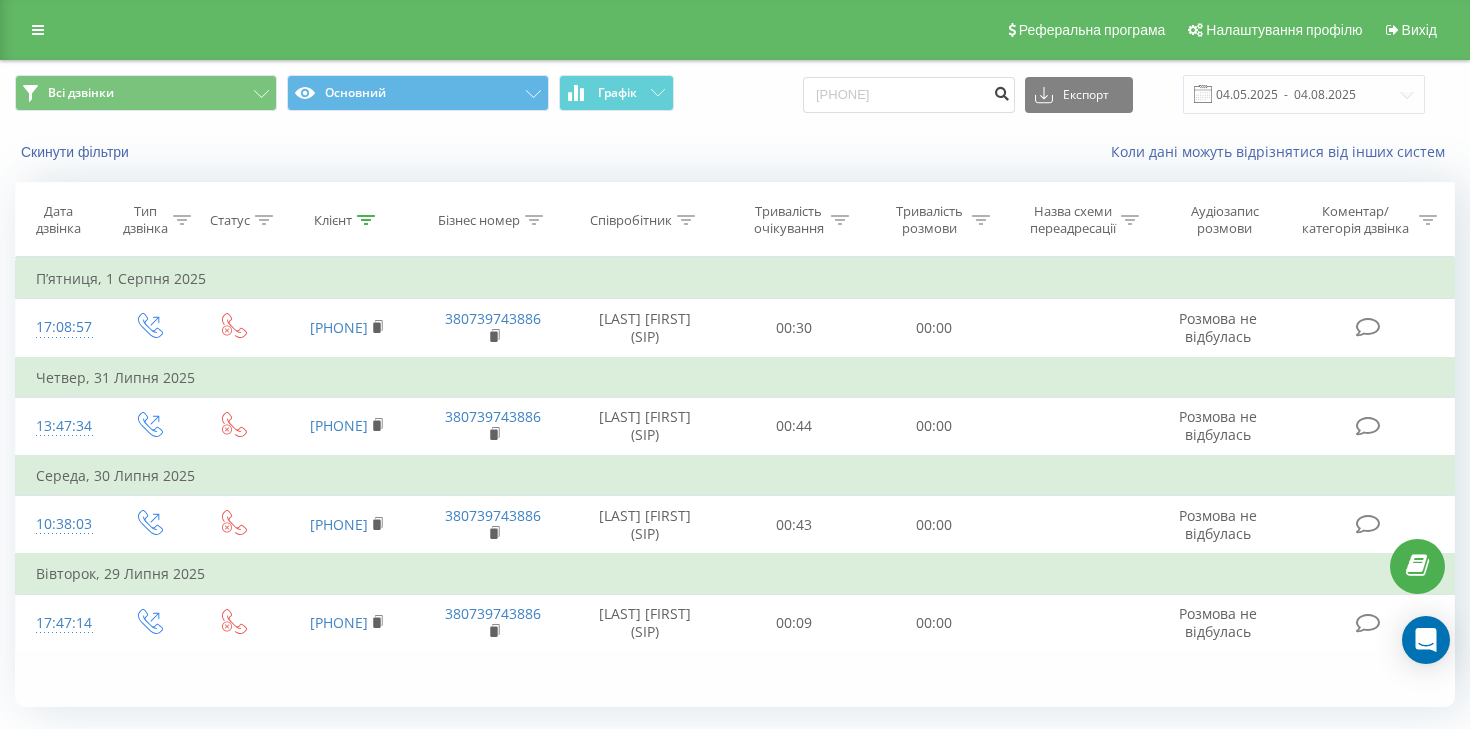 click at bounding box center (1001, 91) 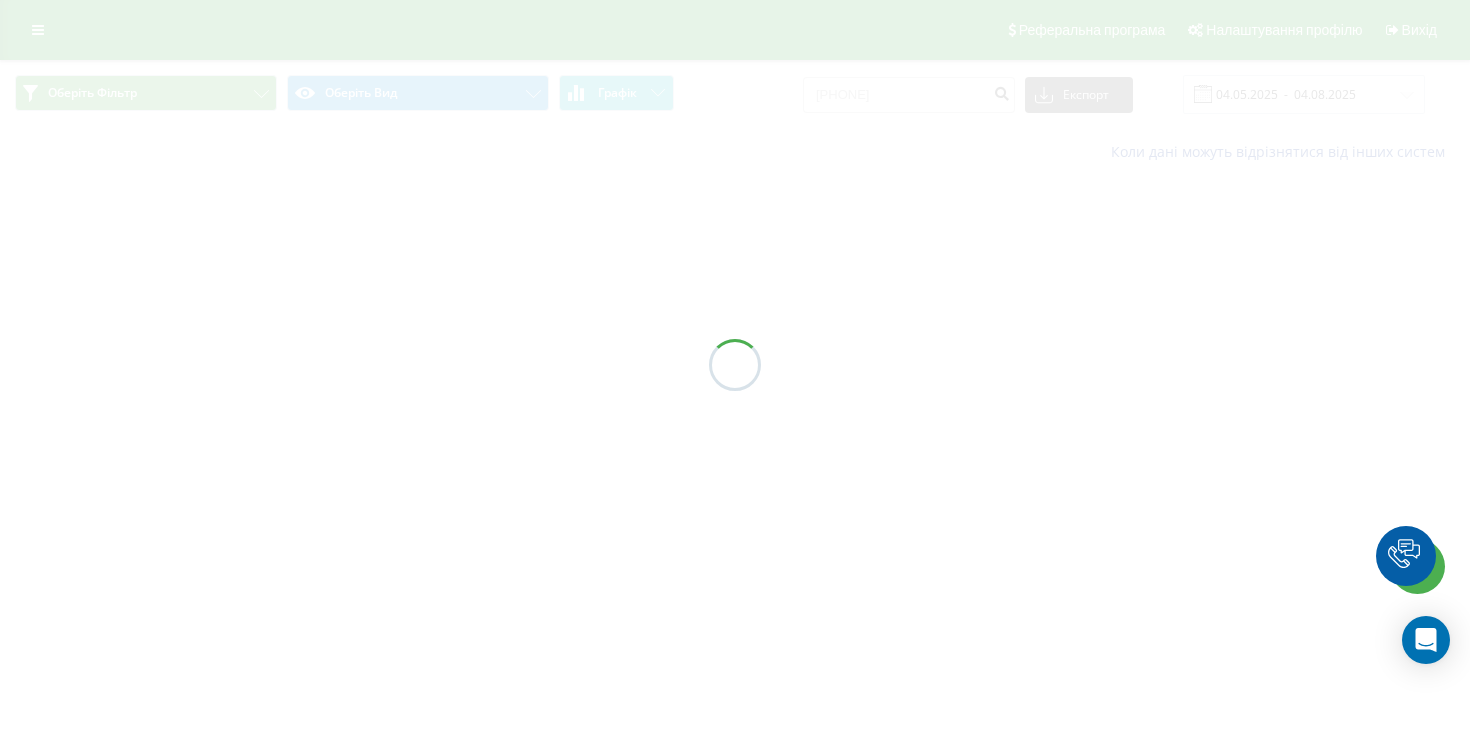 scroll, scrollTop: 0, scrollLeft: 0, axis: both 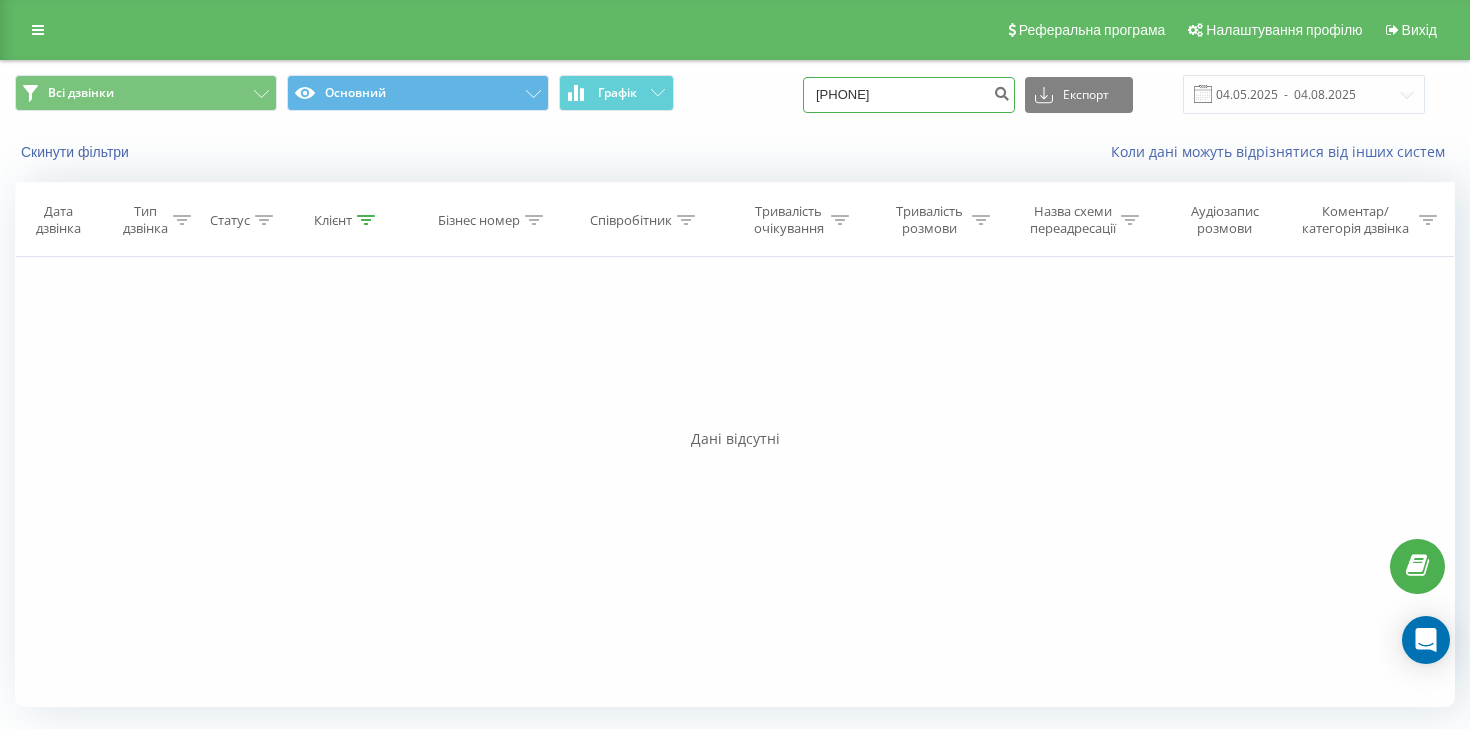 drag, startPoint x: 890, startPoint y: 99, endPoint x: 842, endPoint y: 98, distance: 48.010414 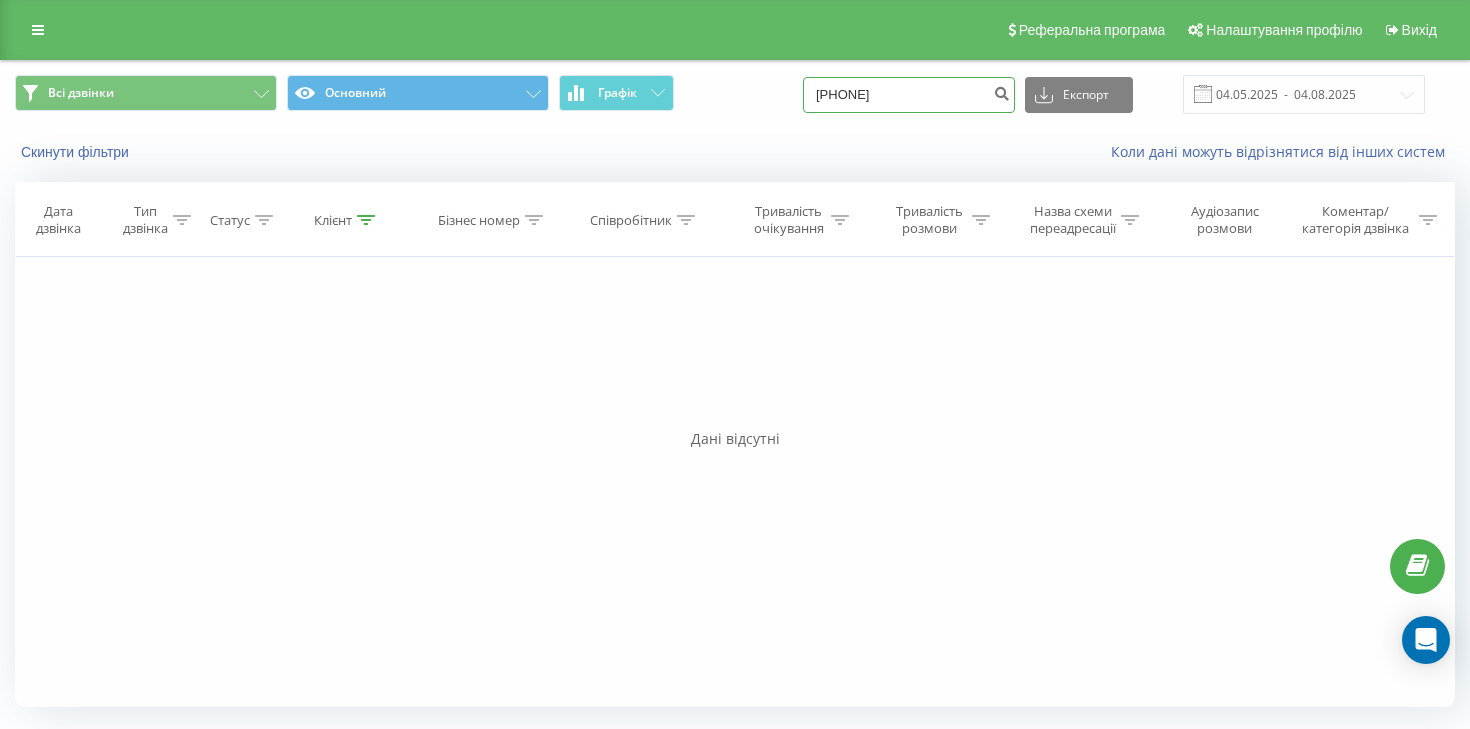 type on "[PHONE]" 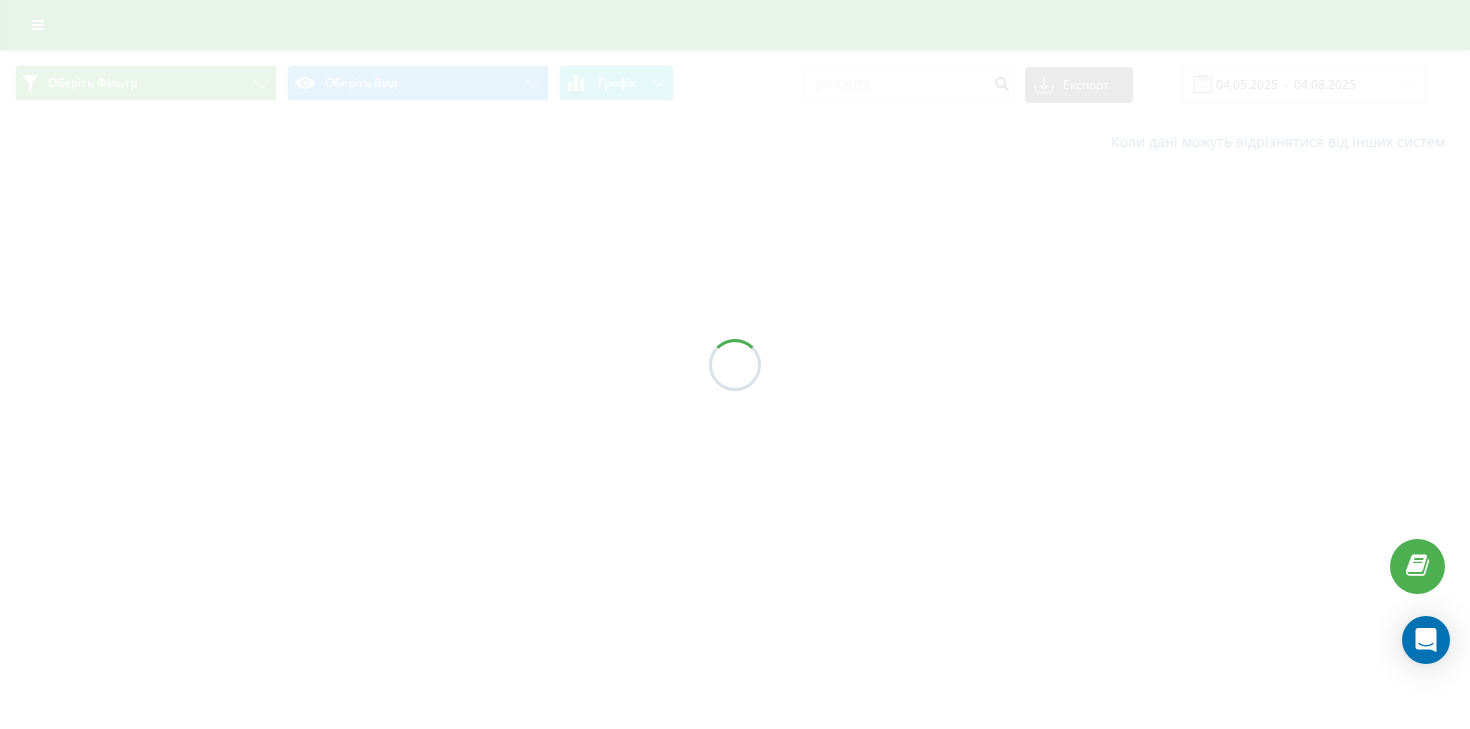 scroll, scrollTop: 0, scrollLeft: 0, axis: both 